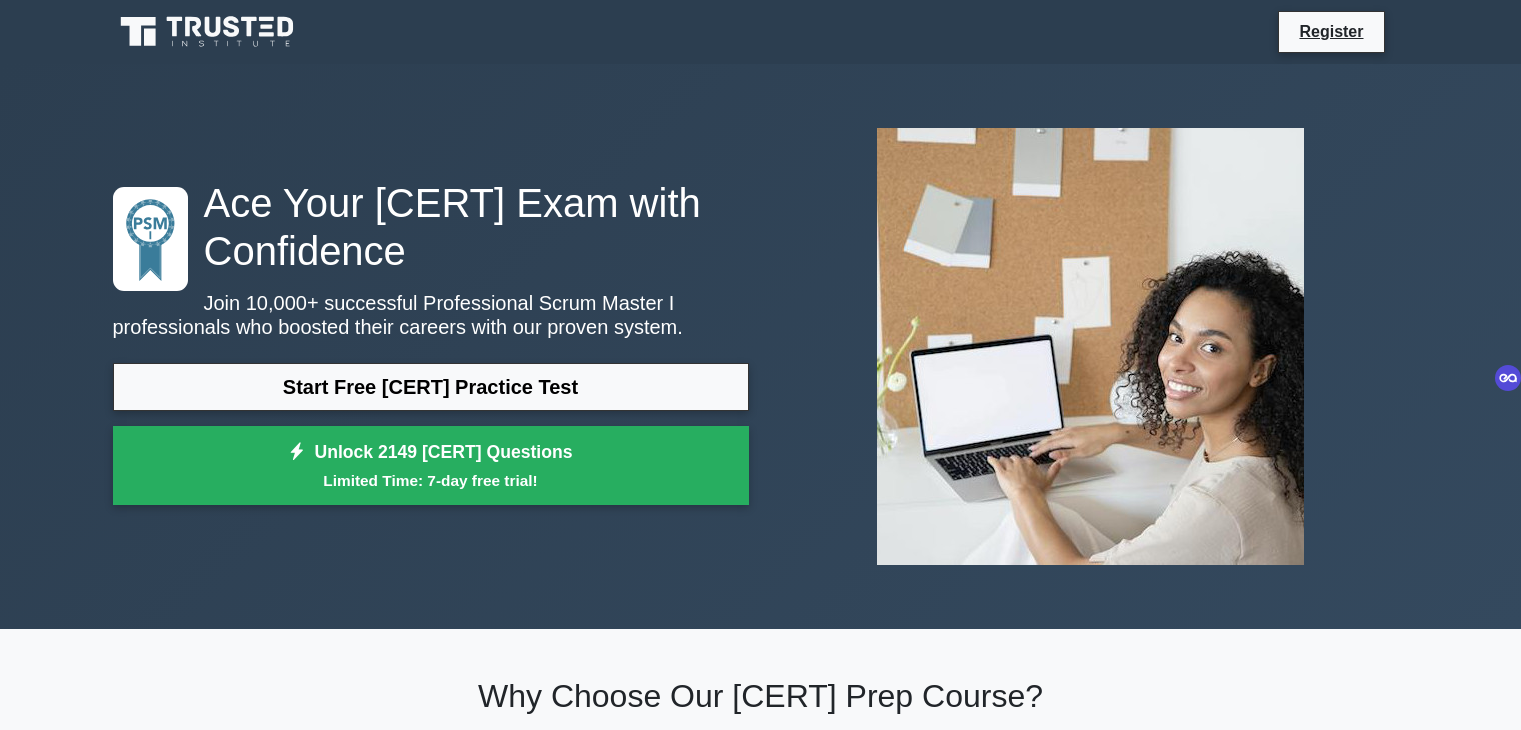 scroll, scrollTop: 0, scrollLeft: 0, axis: both 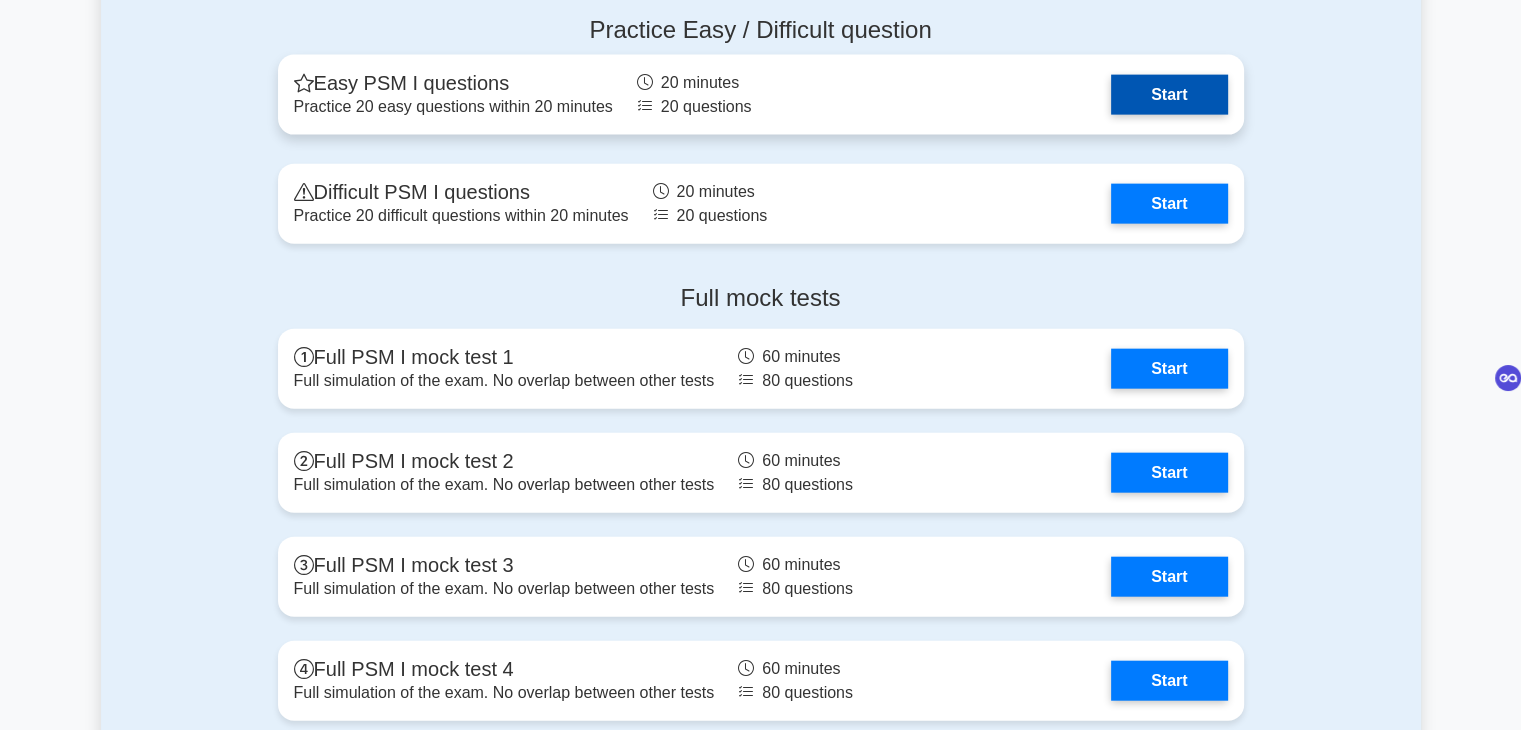click on "Start" at bounding box center (1169, 95) 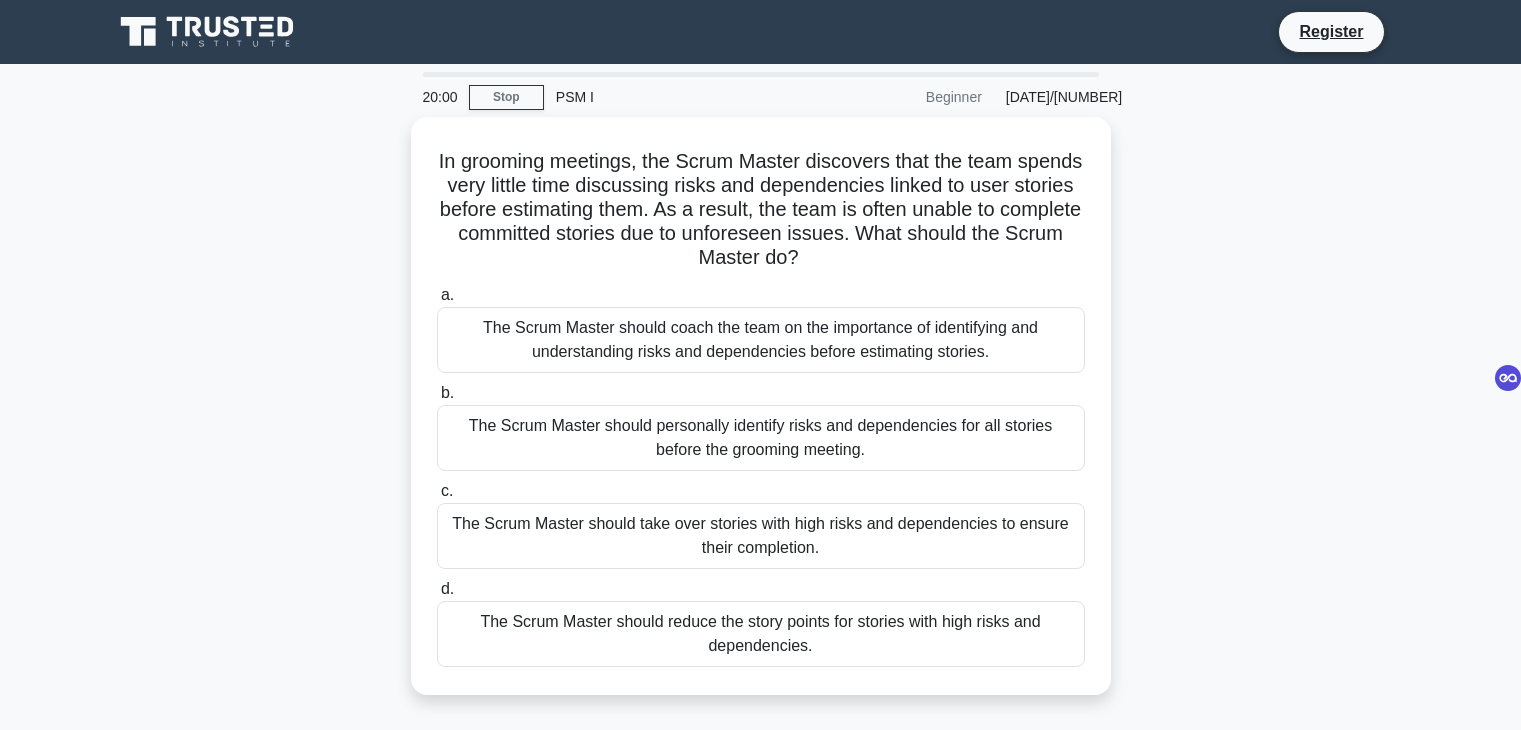 scroll, scrollTop: 0, scrollLeft: 0, axis: both 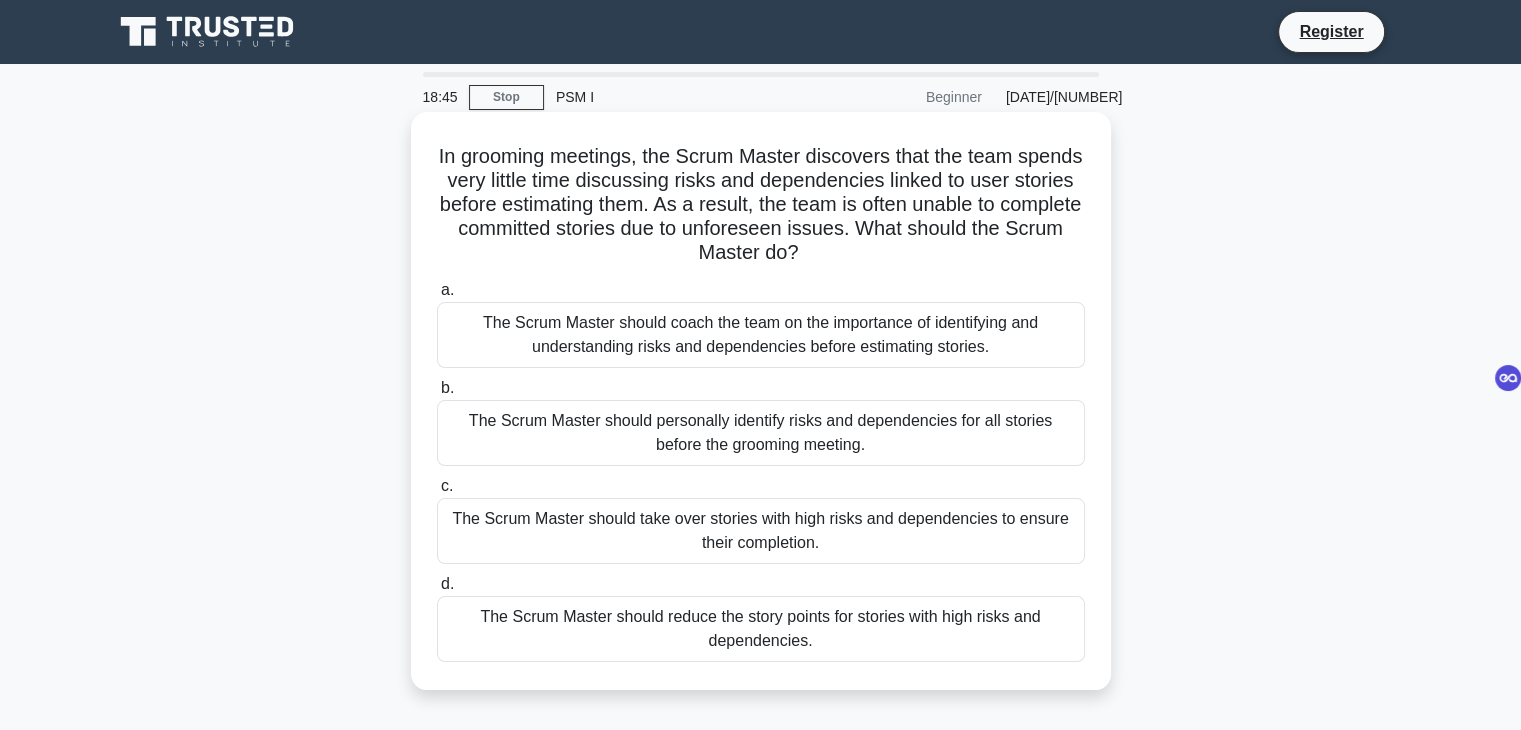 click on "The Scrum Master should personally identify risks and dependencies for all stories before the grooming meeting." at bounding box center [761, 433] 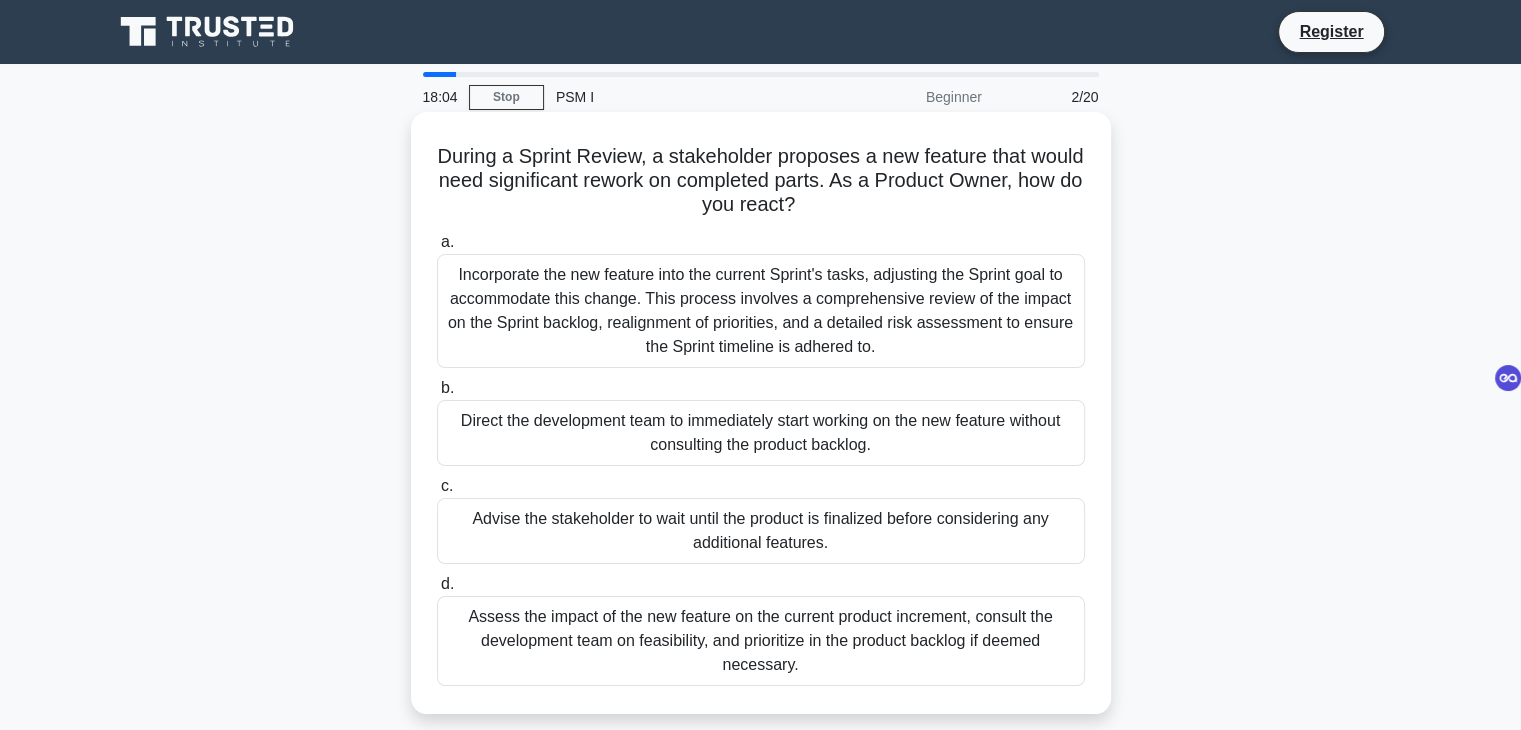 click on "Advise the stakeholder to wait until the product is finalized before considering any additional features." at bounding box center [761, 531] 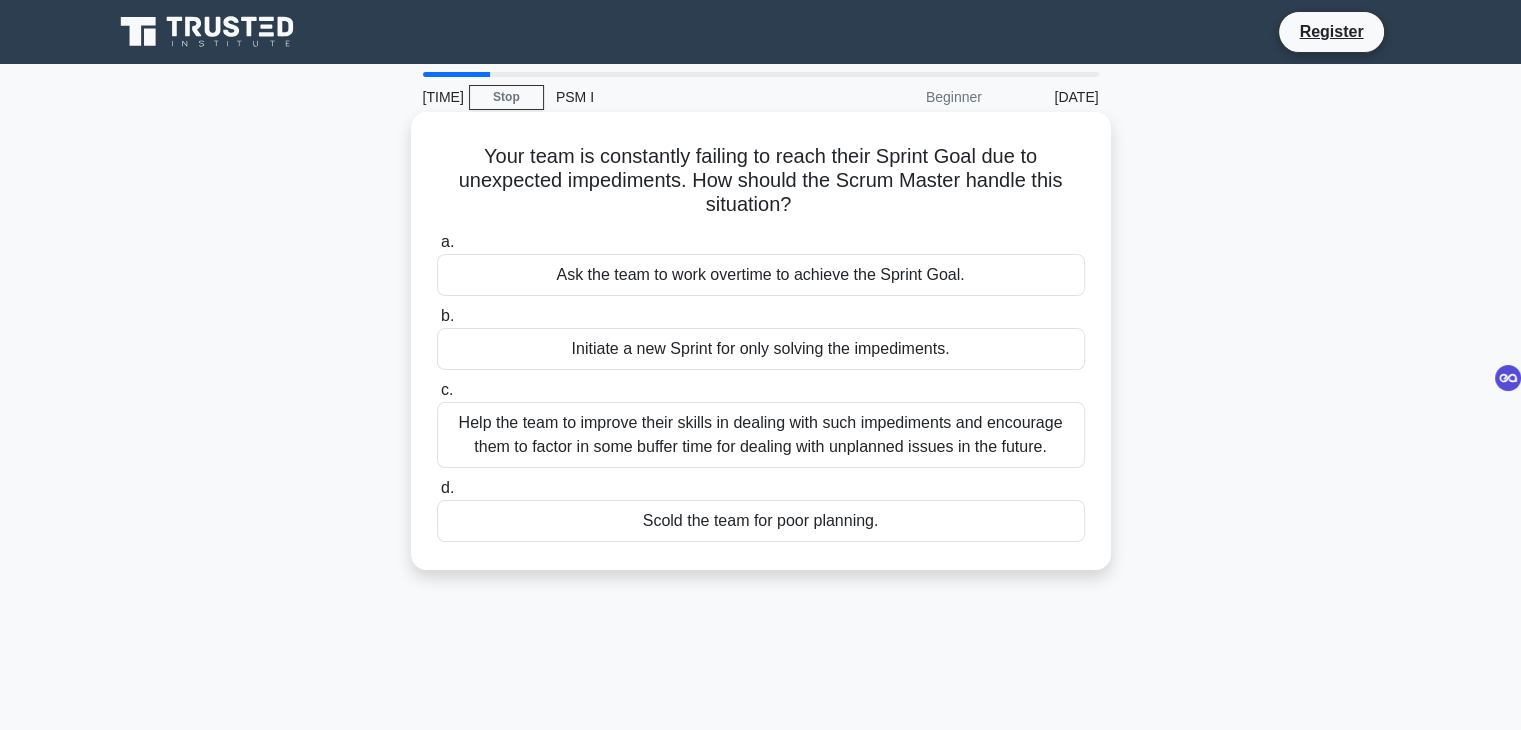 click on "Help the team to improve their skills in dealing with such impediments and encourage them to factor in some buffer time for dealing with unplanned issues in the future." at bounding box center [761, 435] 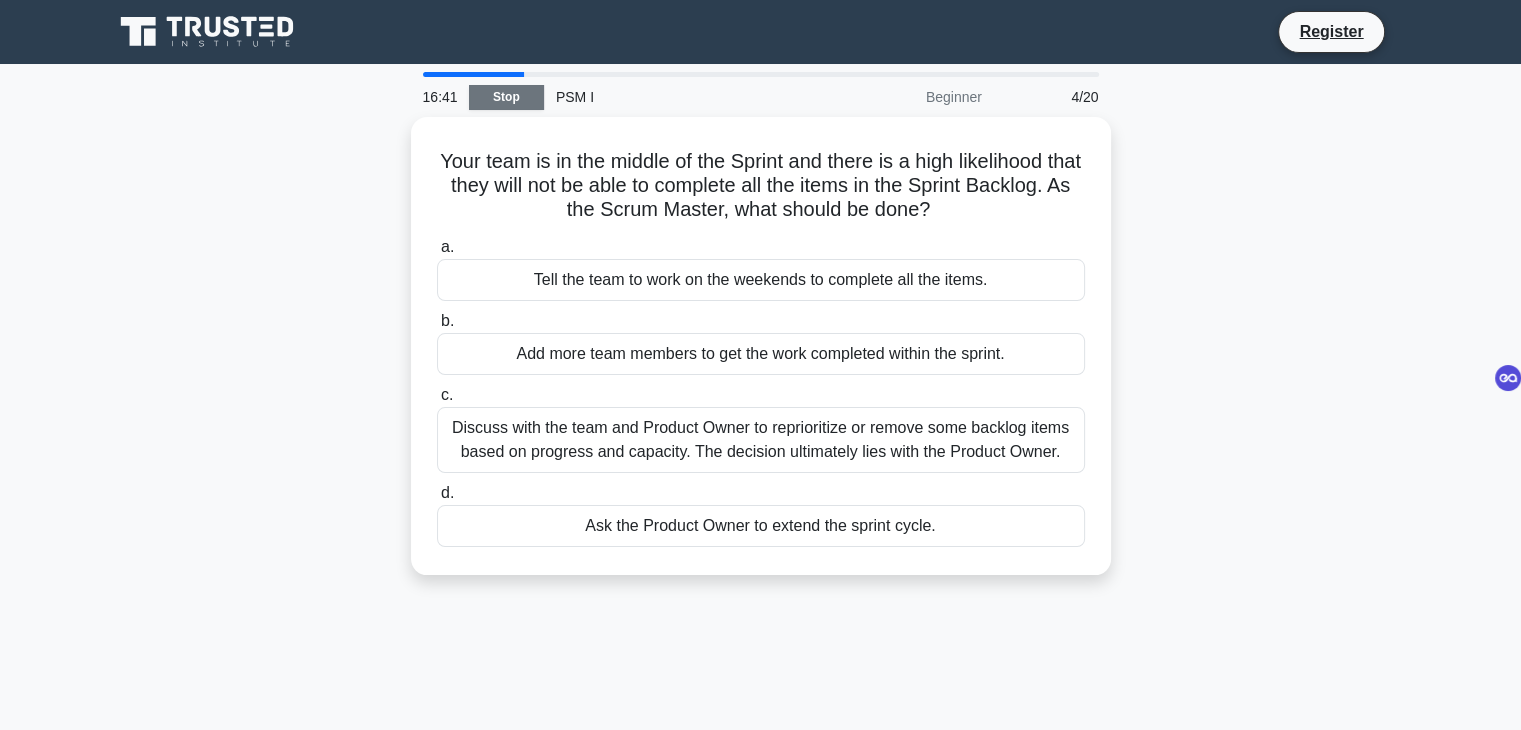 click on "Stop" at bounding box center (506, 97) 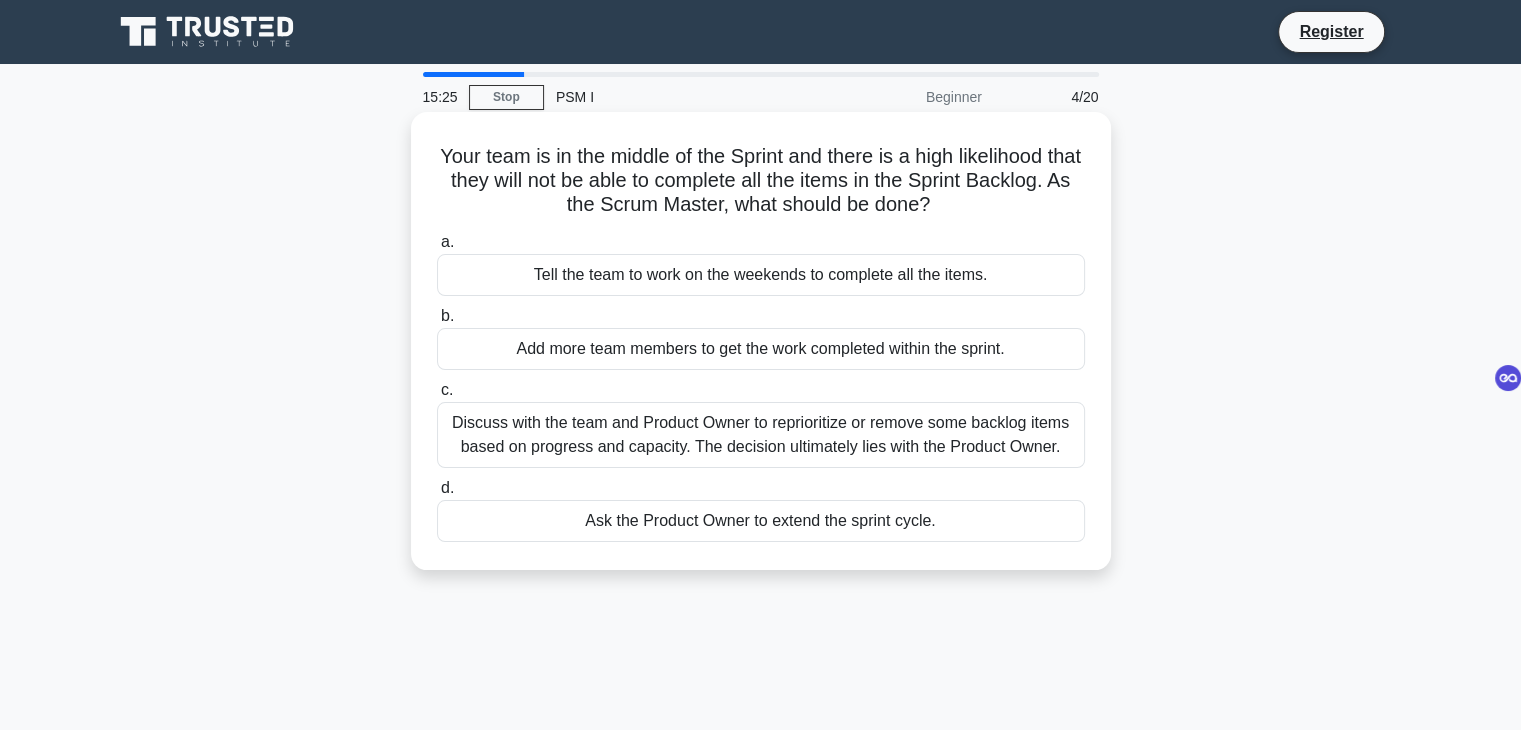 click on "Discuss with the team and Product Owner to reprioritize or remove some backlog items based on progress and capacity. The decision ultimately lies with the Product Owner." at bounding box center (761, 435) 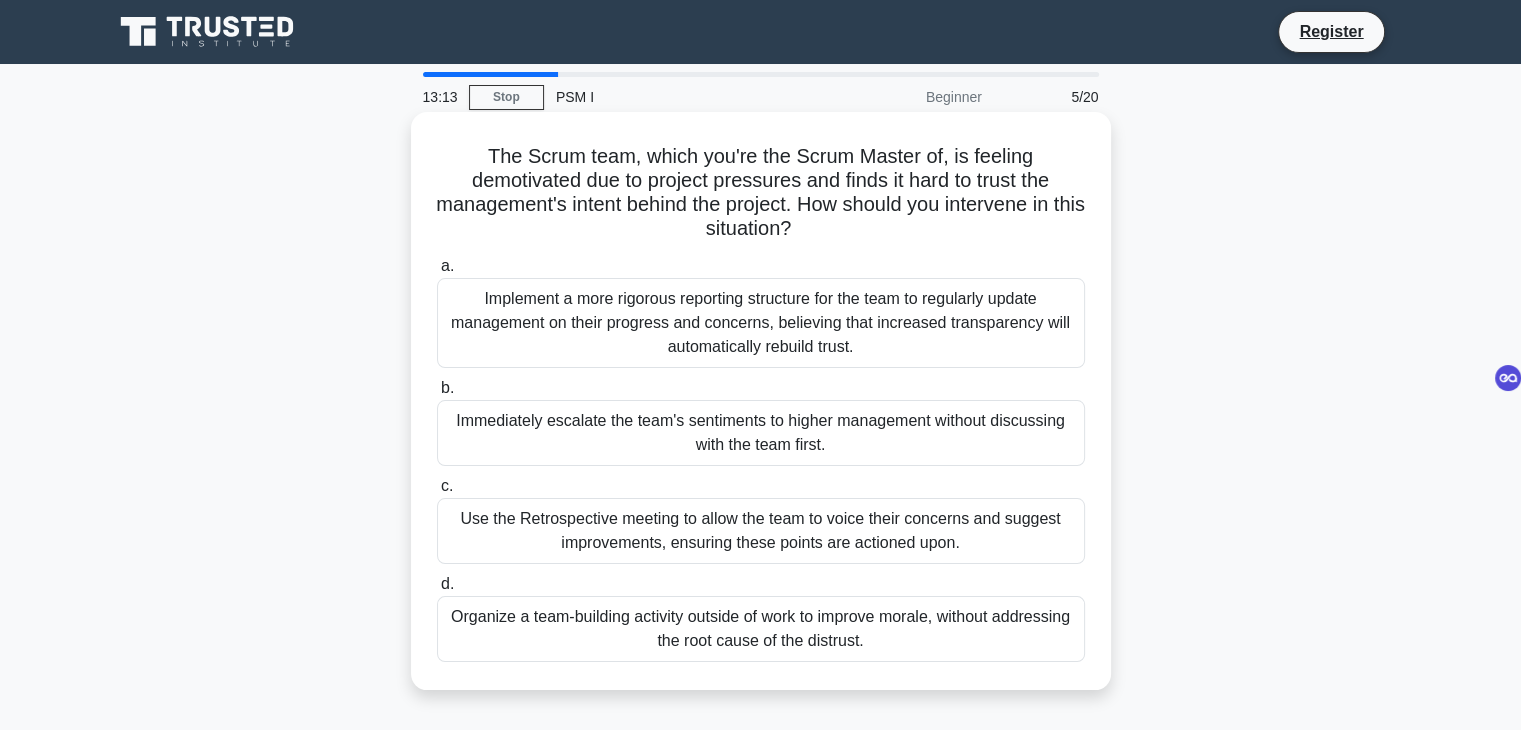 click on "Use the Retrospective meeting to allow the team to voice their concerns and suggest improvements, ensuring these points are actioned upon." at bounding box center [761, 531] 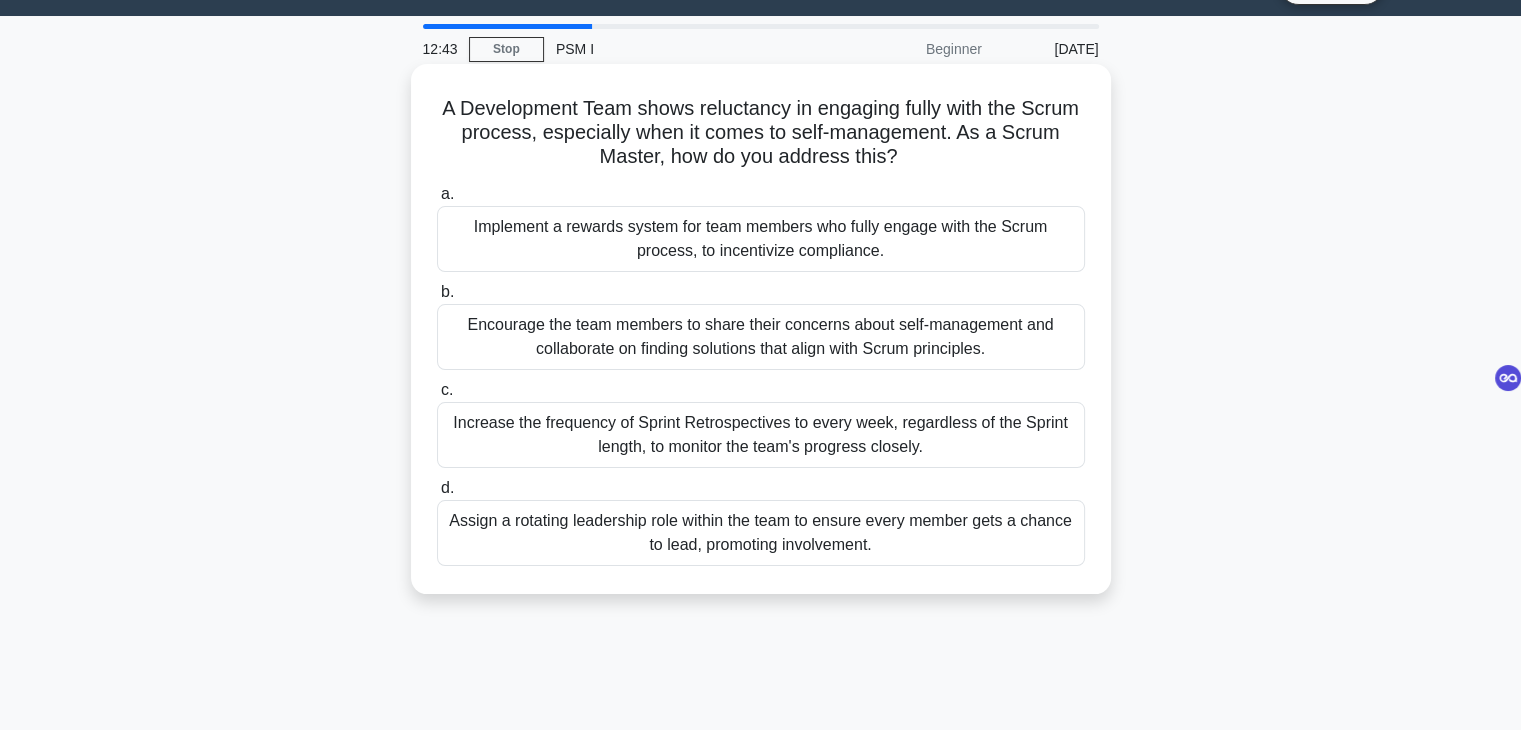 scroll, scrollTop: 0, scrollLeft: 0, axis: both 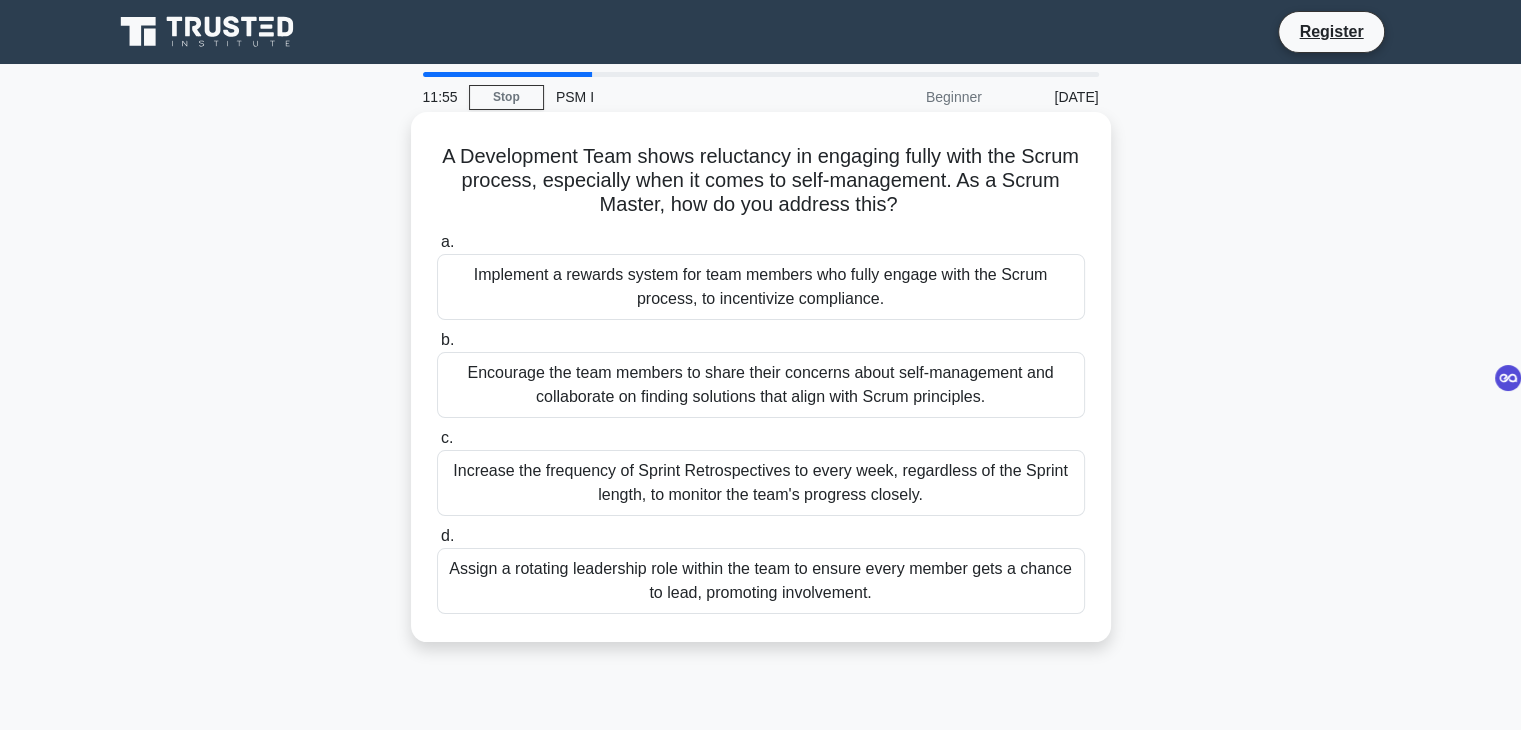 click on "Increase the frequency of Sprint Retrospectives to every week, regardless of the Sprint length, to monitor the team's progress closely." at bounding box center (761, 483) 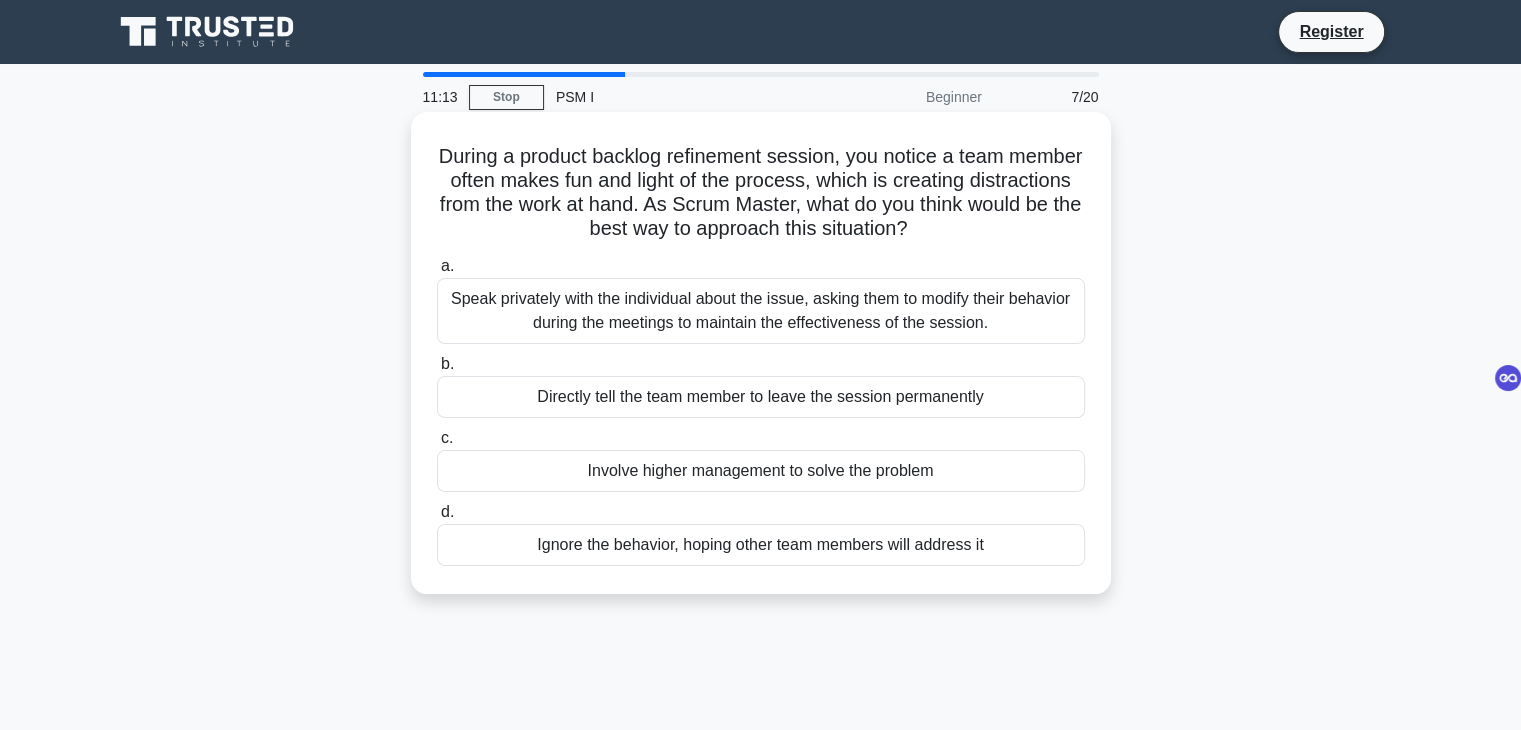click on "Involve higher management to solve the problem" at bounding box center (761, 471) 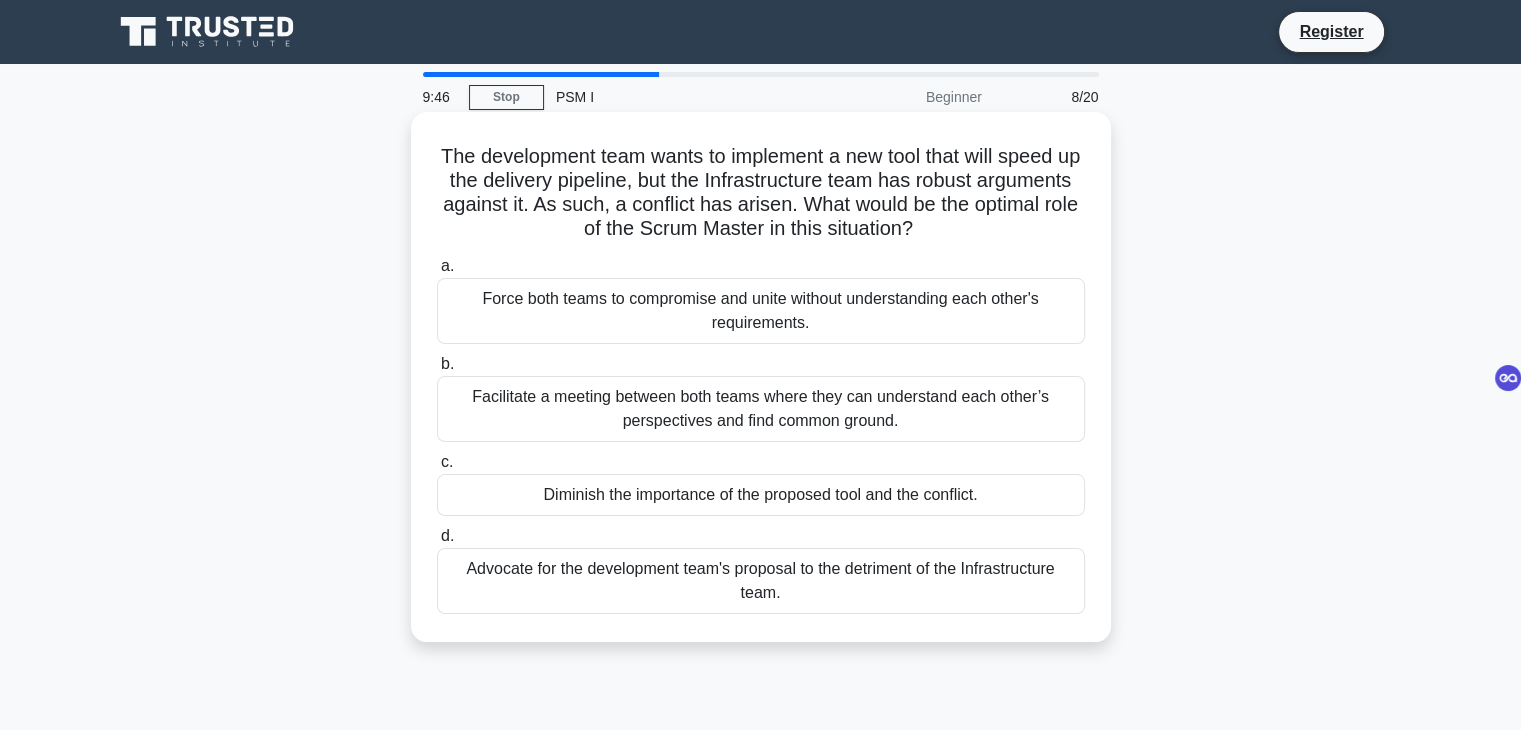 click on "Facilitate a meeting between both teams where they can understand each other’s perspectives and find common ground." at bounding box center (761, 409) 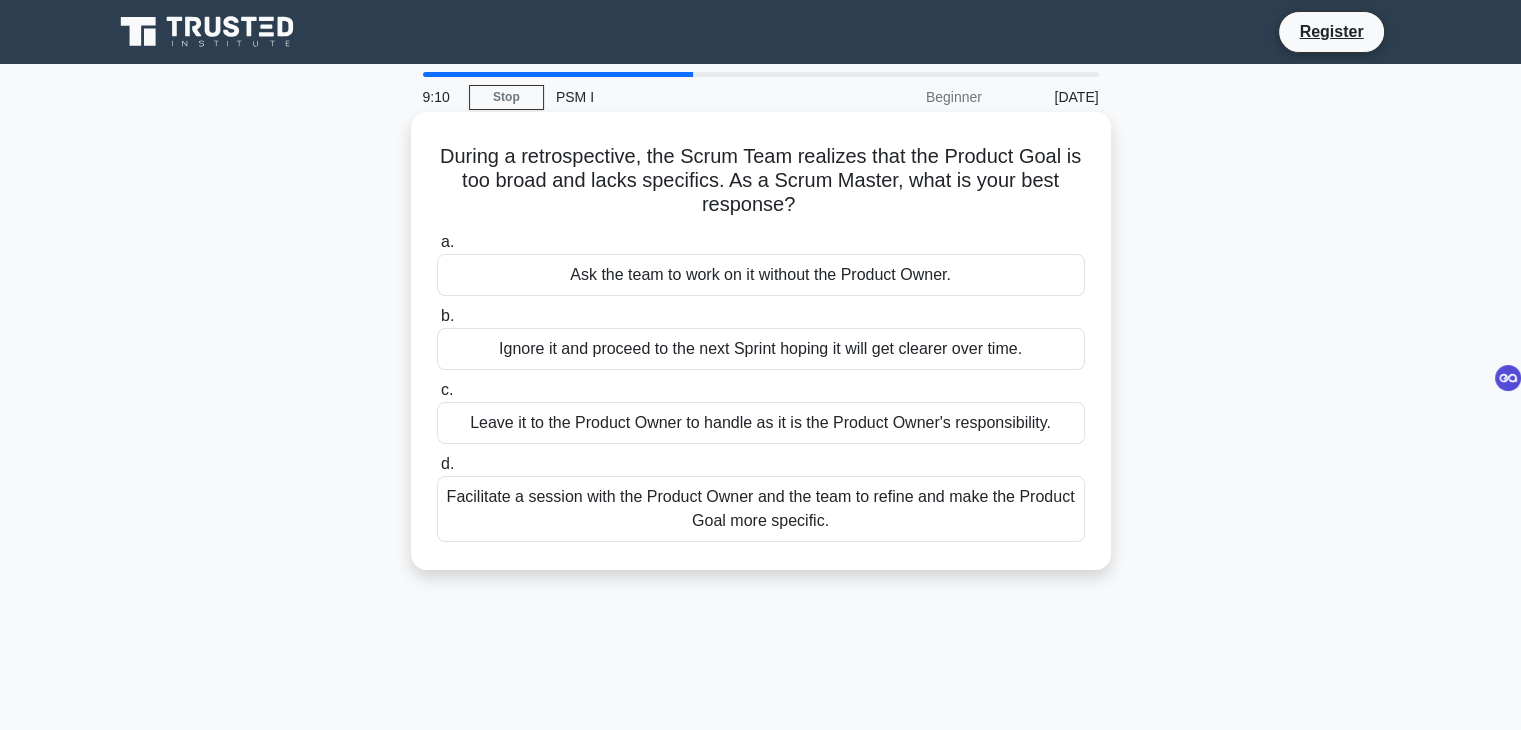 click on "Facilitate a session with the Product Owner and the team to refine and make the Product Goal more specific." at bounding box center (761, 509) 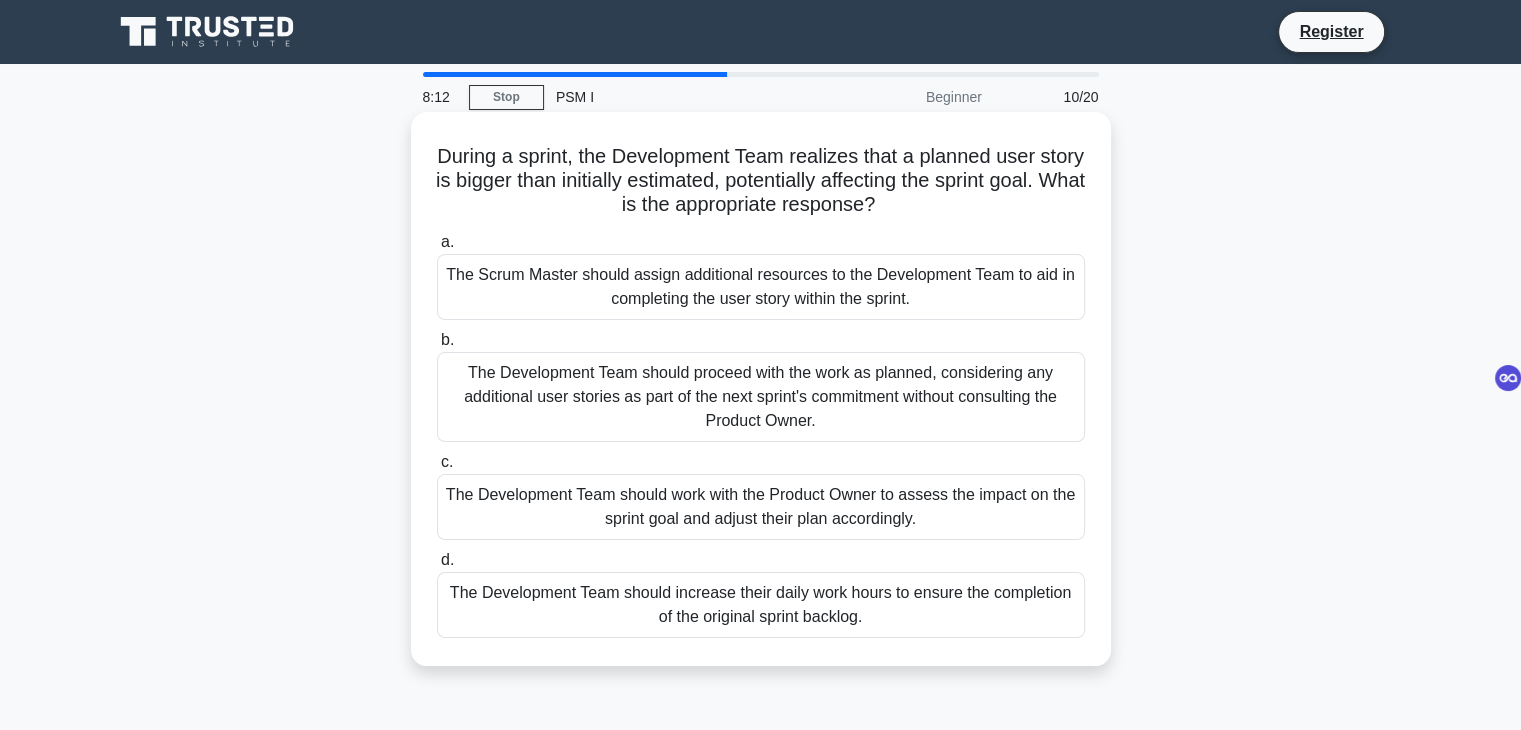 click on "The Development Team should proceed with the work as planned, considering any additional user stories as part of the next sprint's commitment without consulting the Product Owner." at bounding box center [761, 397] 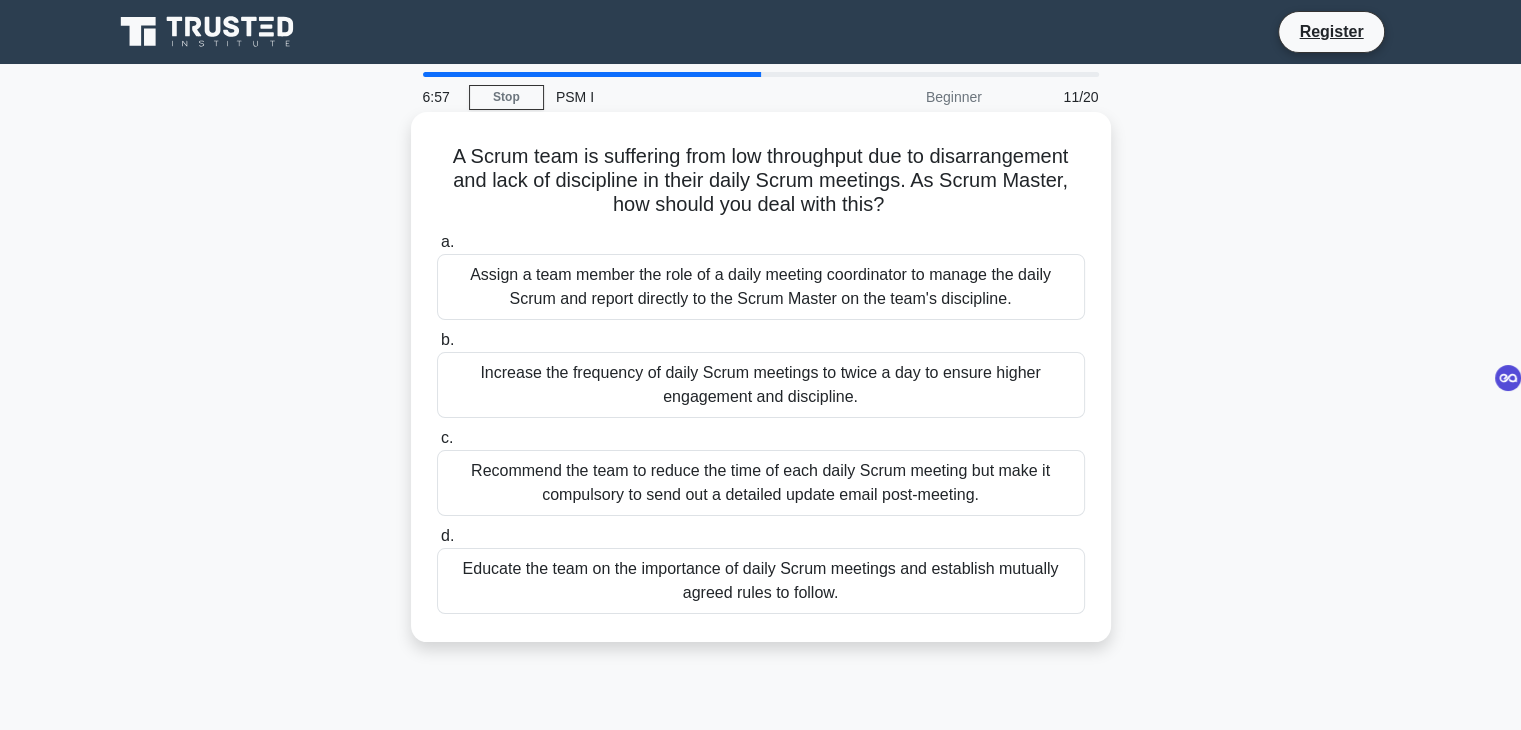 click on "Educate the team on the importance of daily Scrum meetings and establish mutually agreed rules to follow." at bounding box center [761, 581] 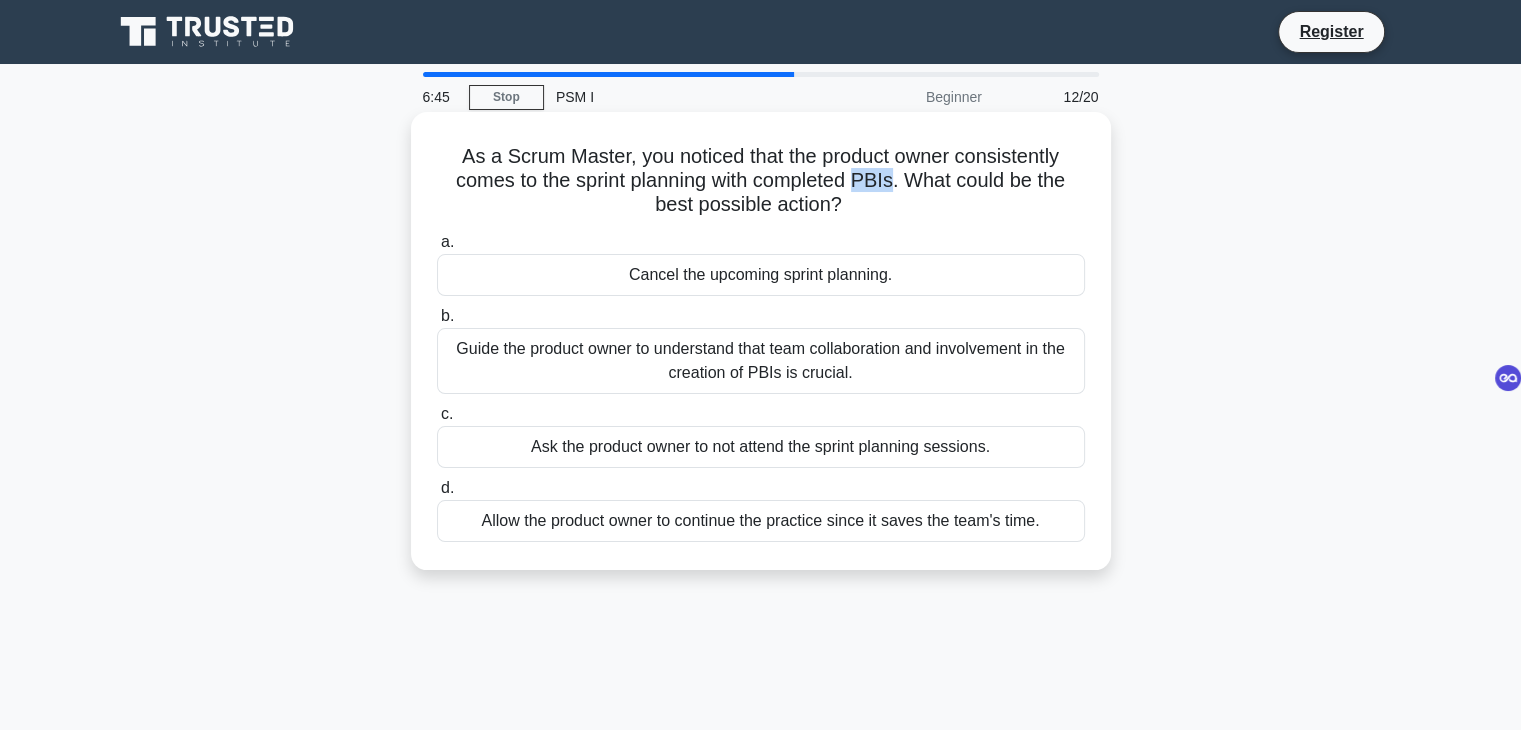 drag, startPoint x: 896, startPoint y: 188, endPoint x: 857, endPoint y: 186, distance: 39.051247 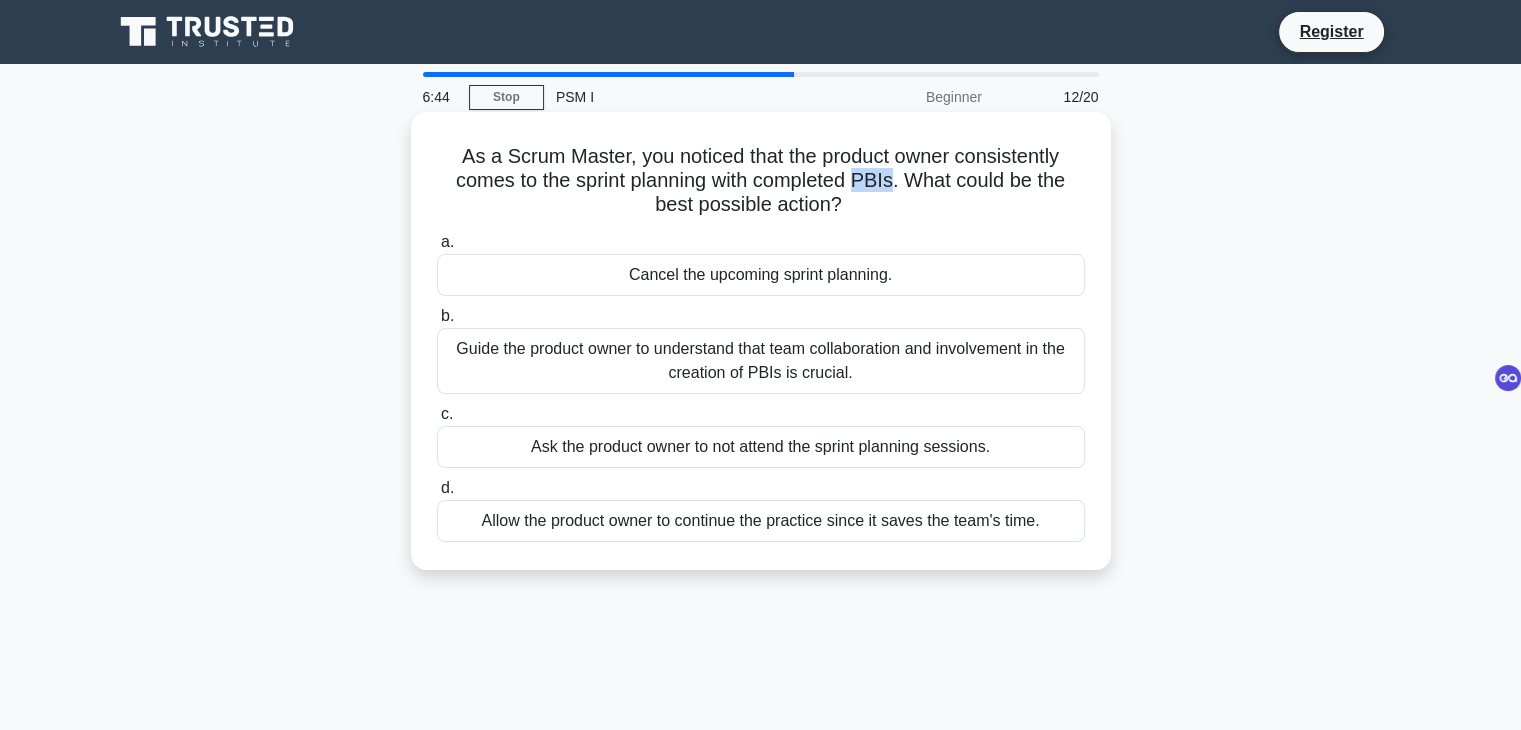 copy on "PBIs" 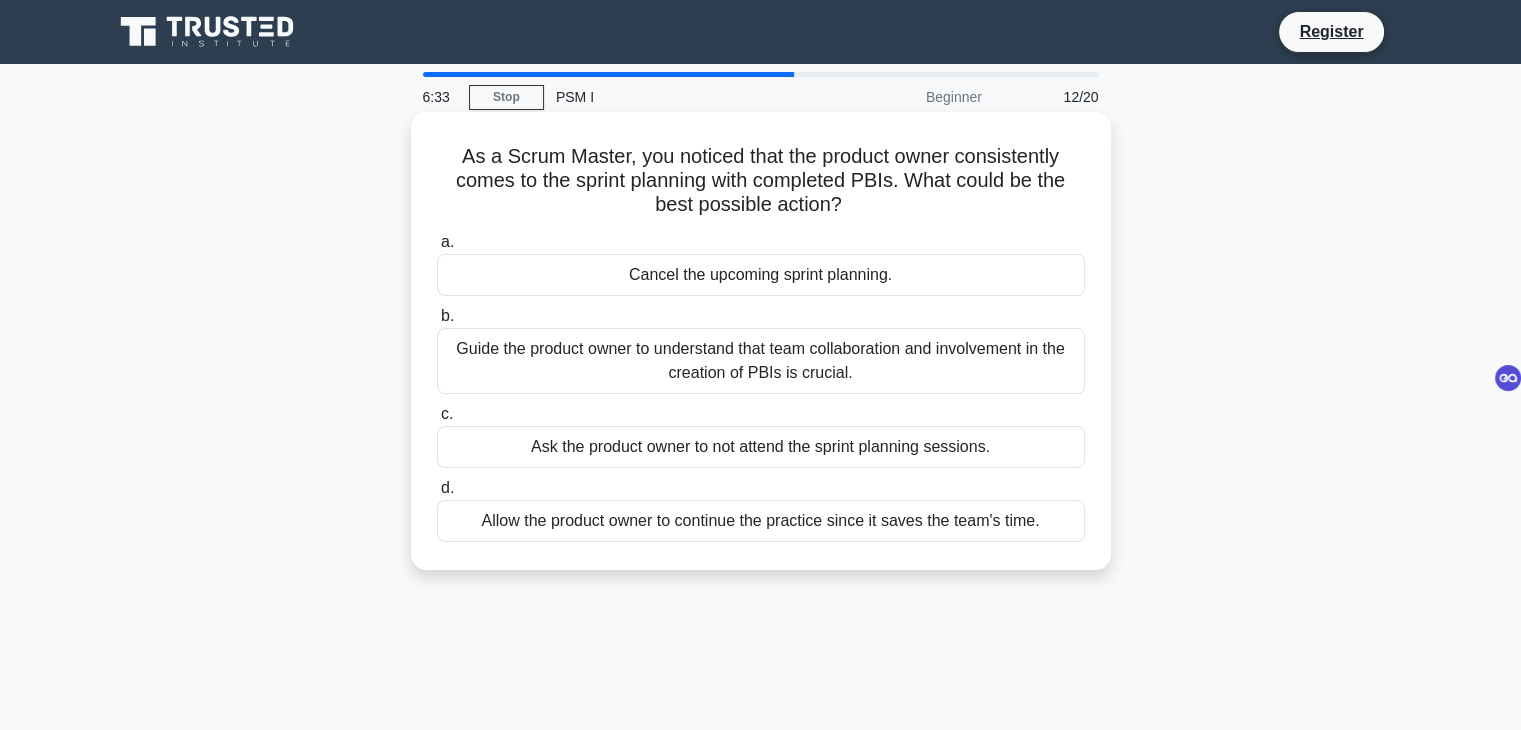 click on "As a Scrum Master, you noticed that the product owner consistently comes to the sprint planning with completed PBIs. What could be the best possible action?
.spinner_0XTQ{transform-origin:center;animation:spinner_y6GP .75s linear infinite}@keyframes spinner_y6GP{100%{transform:rotate(360deg)}}" at bounding box center [761, 181] 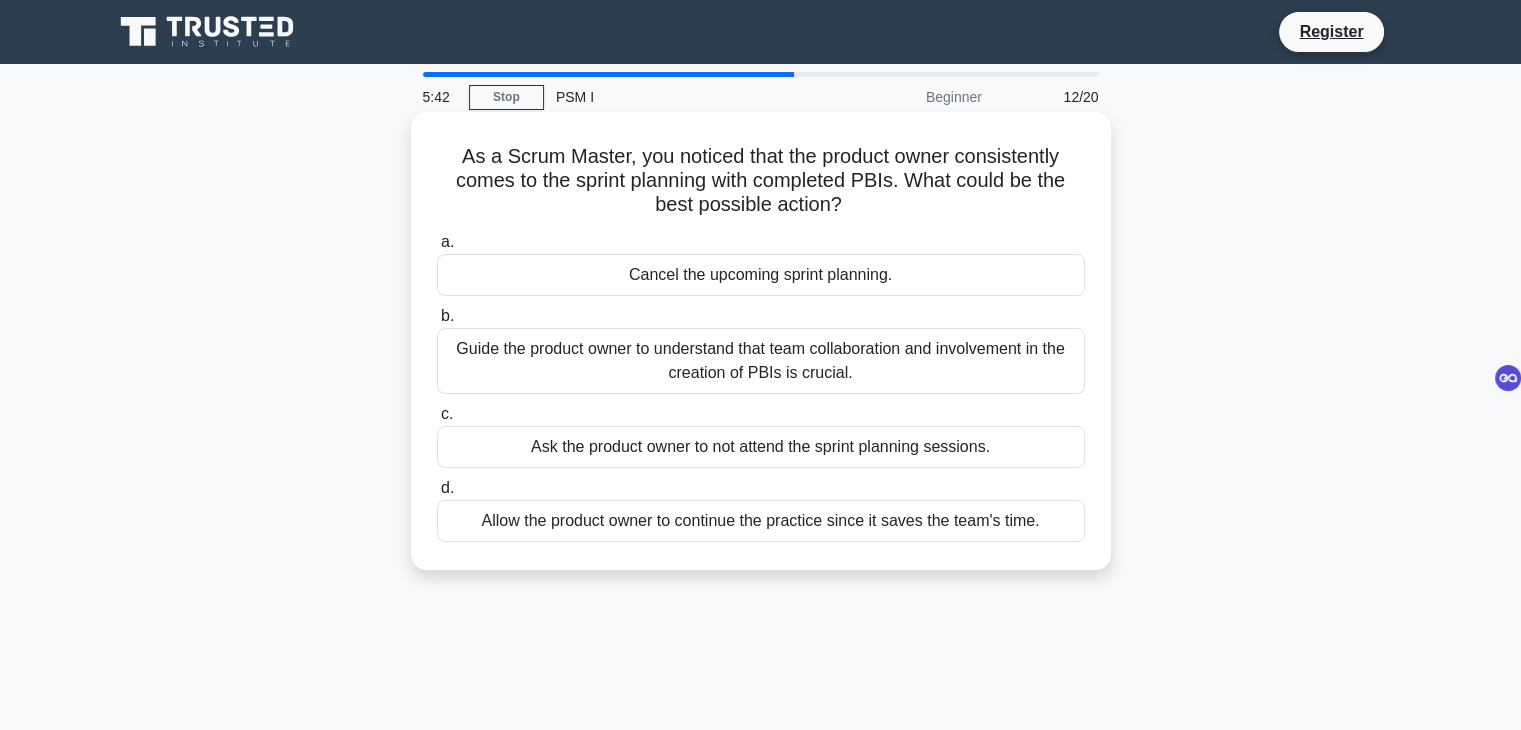 click on "Guide the product owner to understand that team collaboration and involvement in the creation of PBIs is crucial." at bounding box center (761, 361) 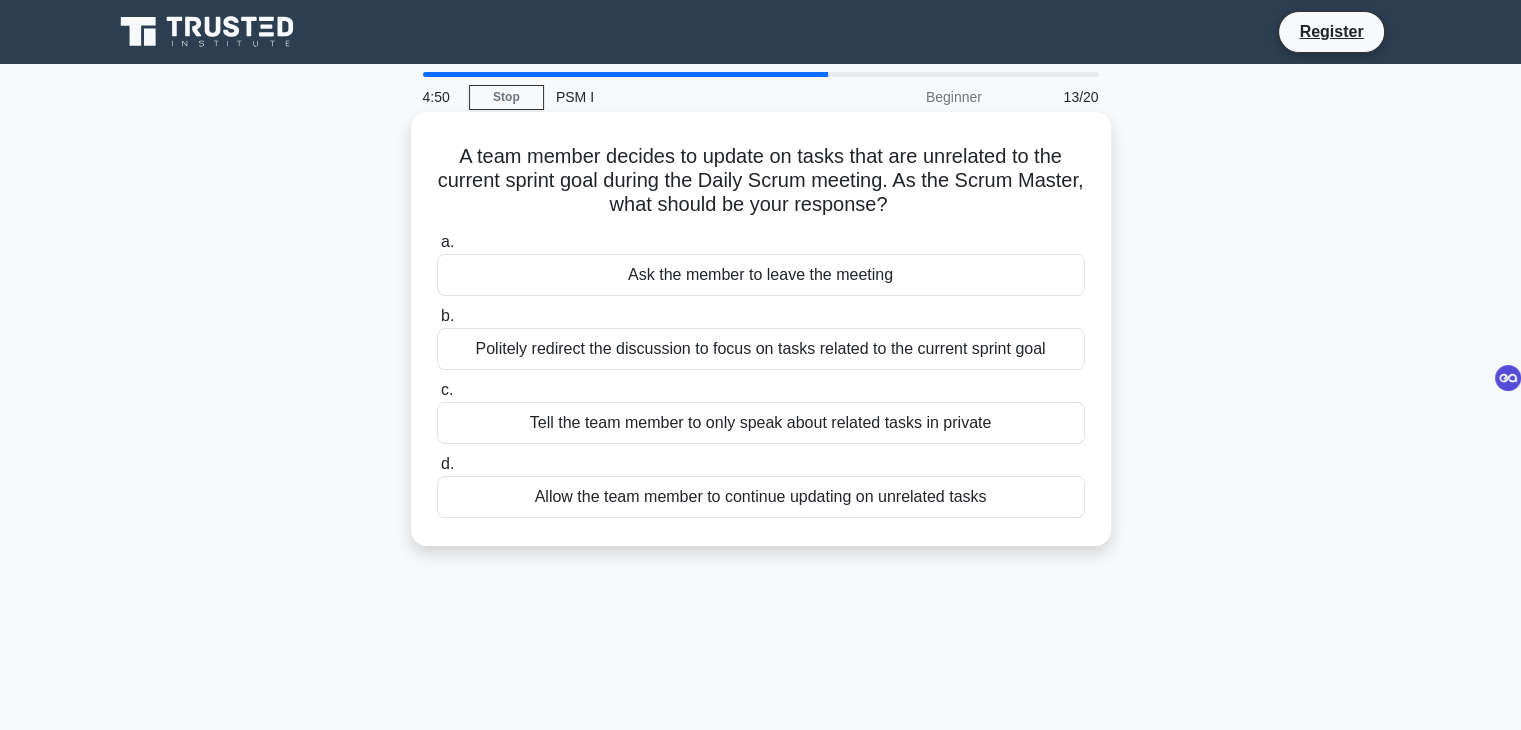 click on "Politely redirect the discussion to focus on tasks related to the current sprint goal" at bounding box center [761, 349] 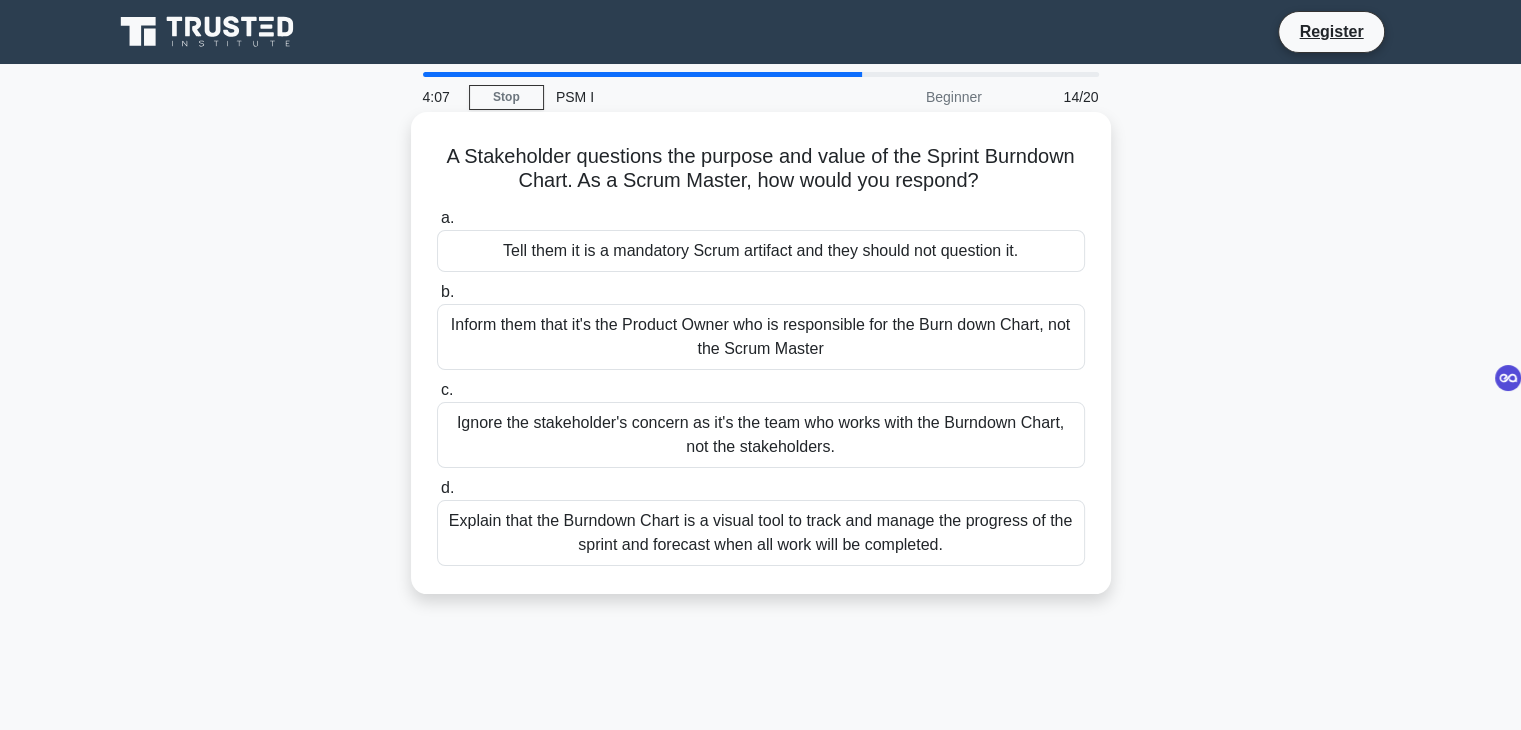 click on "Explain that the Burndown Chart is a visual tool to track and manage the progress of the sprint and forecast when all work will be completed." at bounding box center [761, 533] 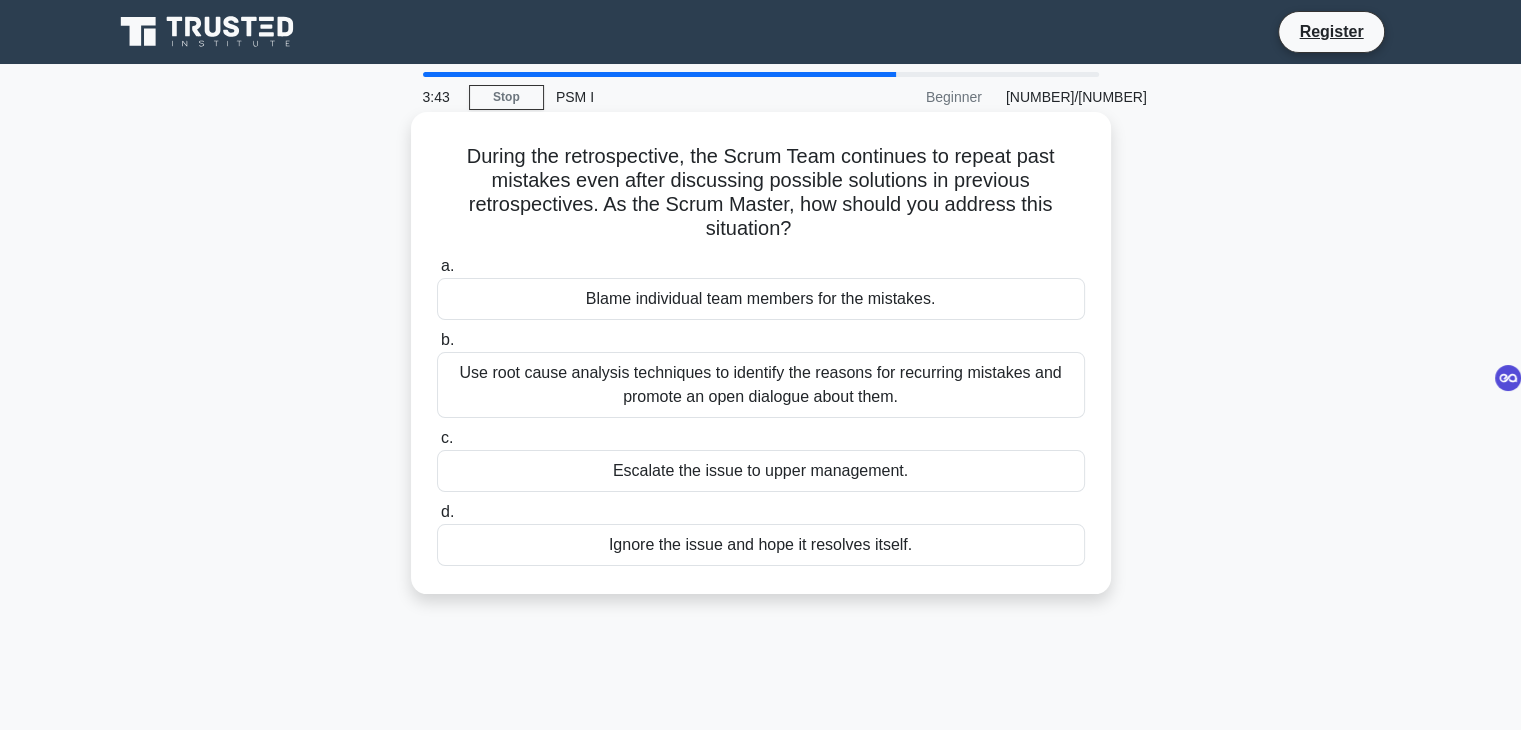 click on "Use root cause analysis techniques to identify the reasons for recurring mistakes and promote an open dialogue about them." at bounding box center [761, 385] 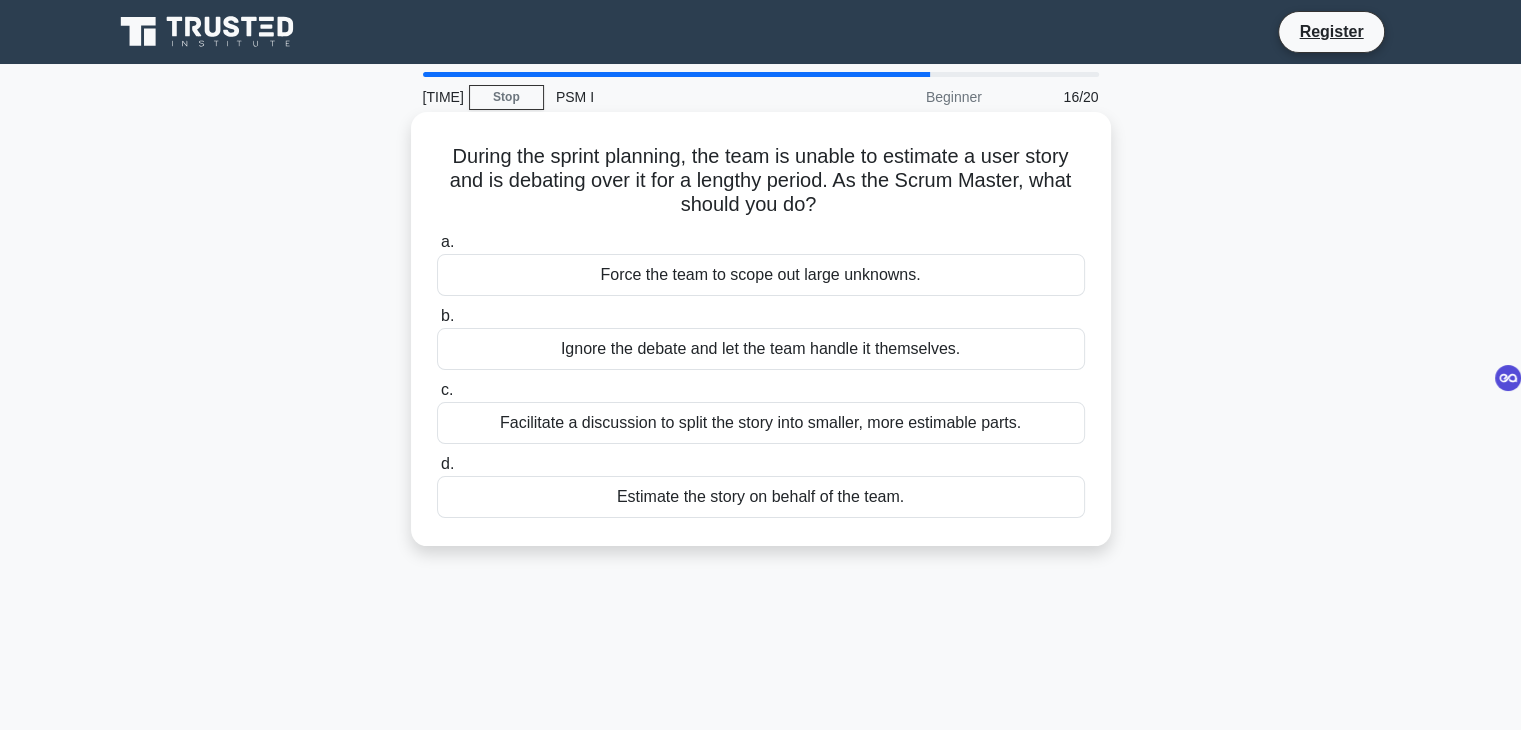 click on "Facilitate a discussion to split the story into smaller, more estimable parts." at bounding box center (761, 423) 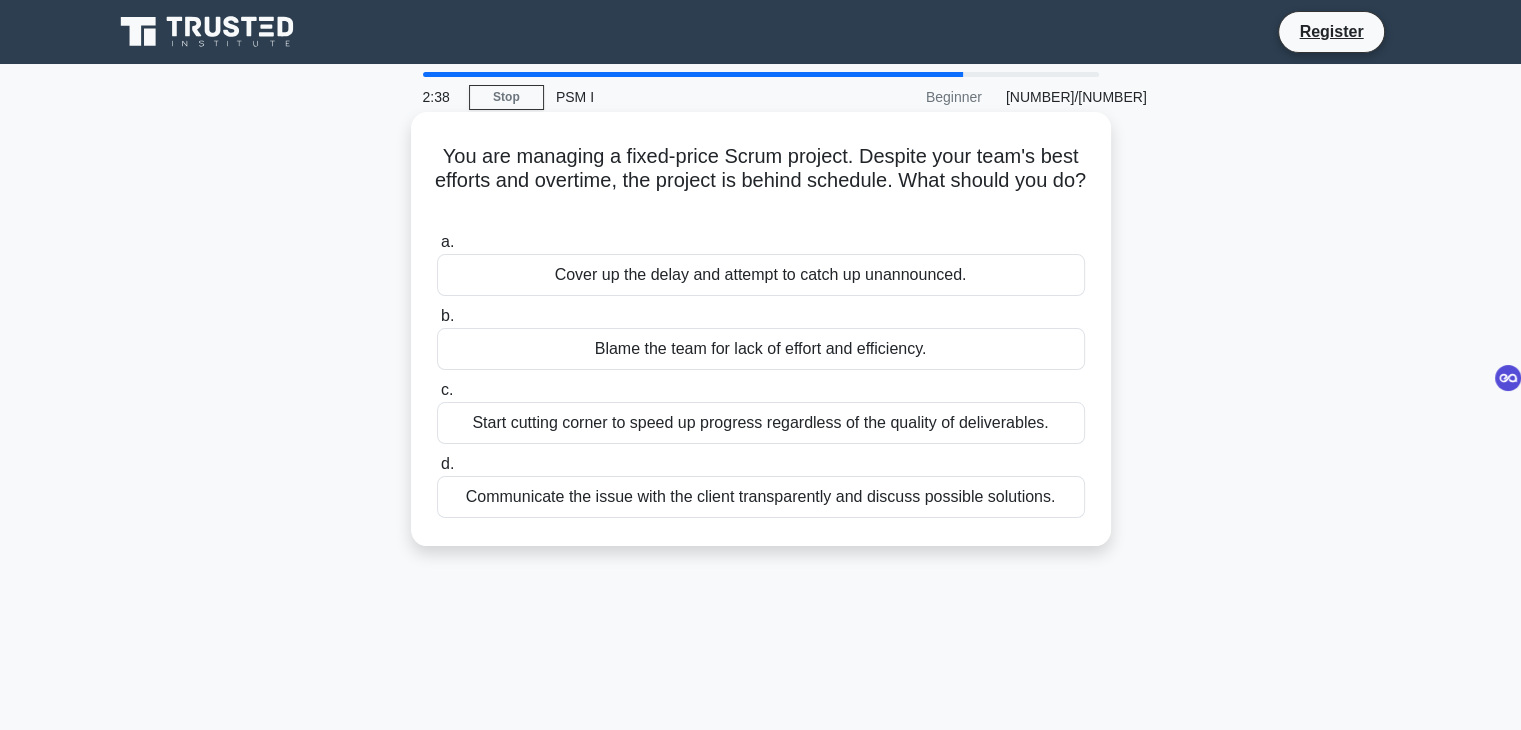 click on "Communicate the issue with the client transparently and discuss possible solutions." at bounding box center [761, 497] 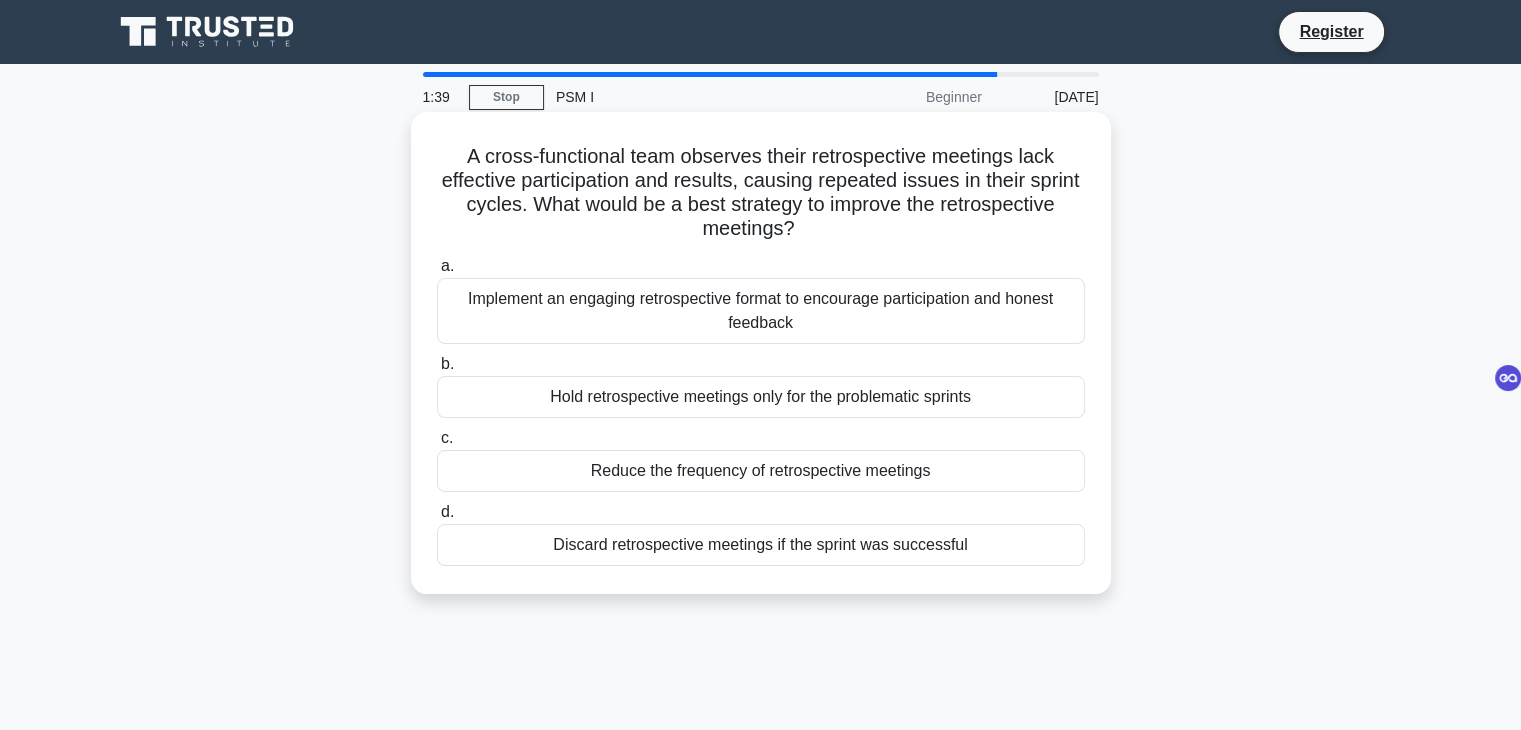 click on "Discard retrospective meetings if the sprint was successful" at bounding box center [761, 545] 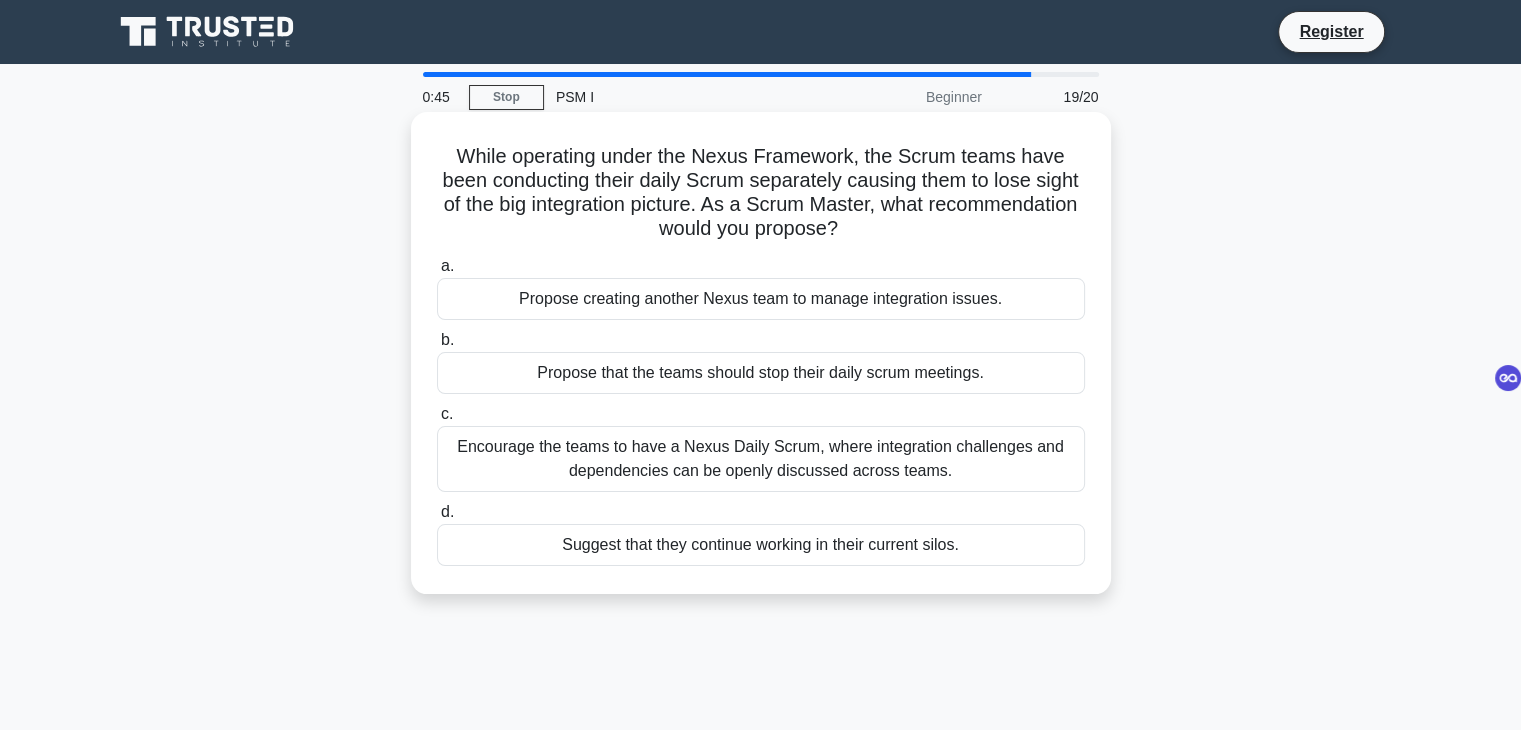 click on "Encourage the teams to have a Nexus Daily Scrum, where integration challenges and dependencies can be openly discussed across teams." at bounding box center (761, 459) 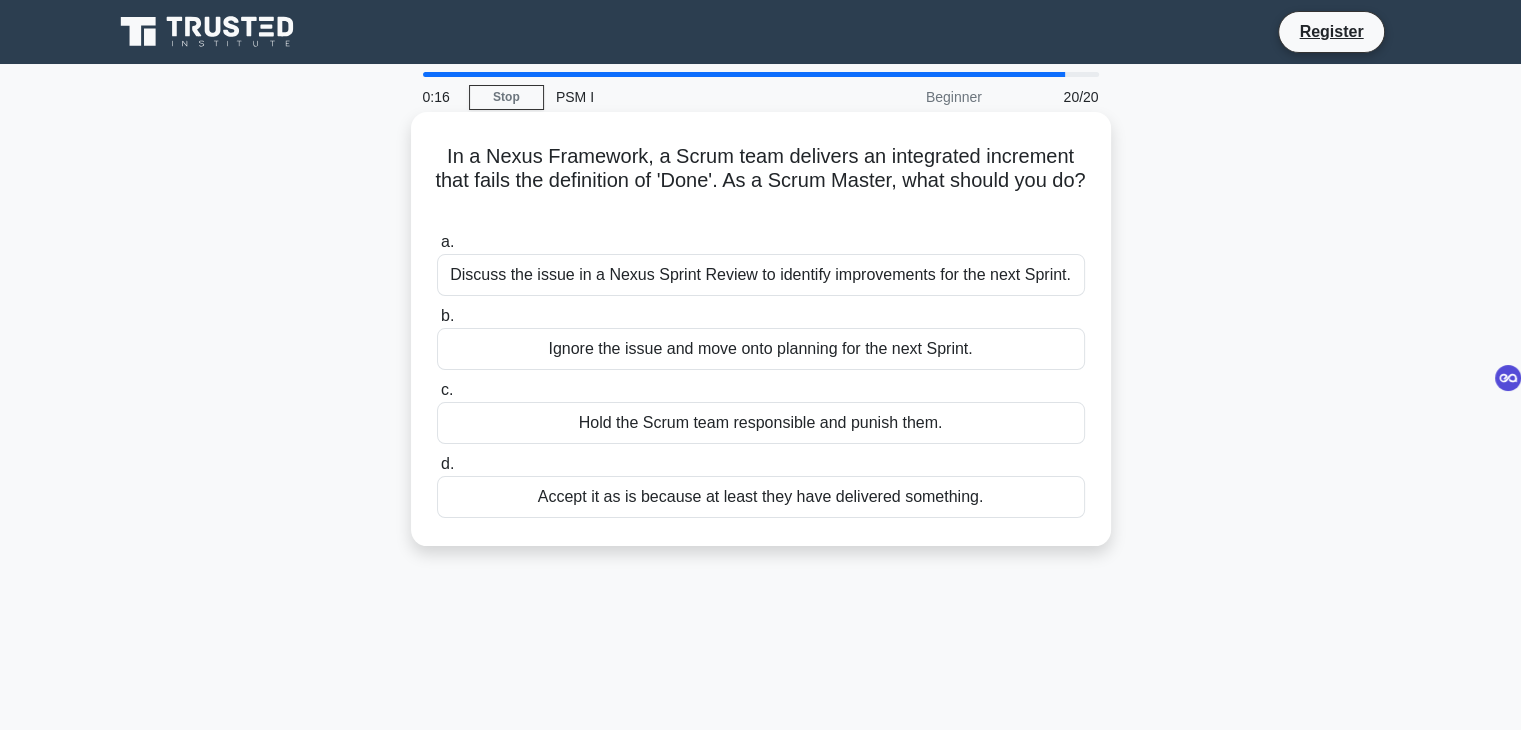 click on "Discuss the issue in a Nexus Sprint Review to identify improvements for the next Sprint." at bounding box center [761, 275] 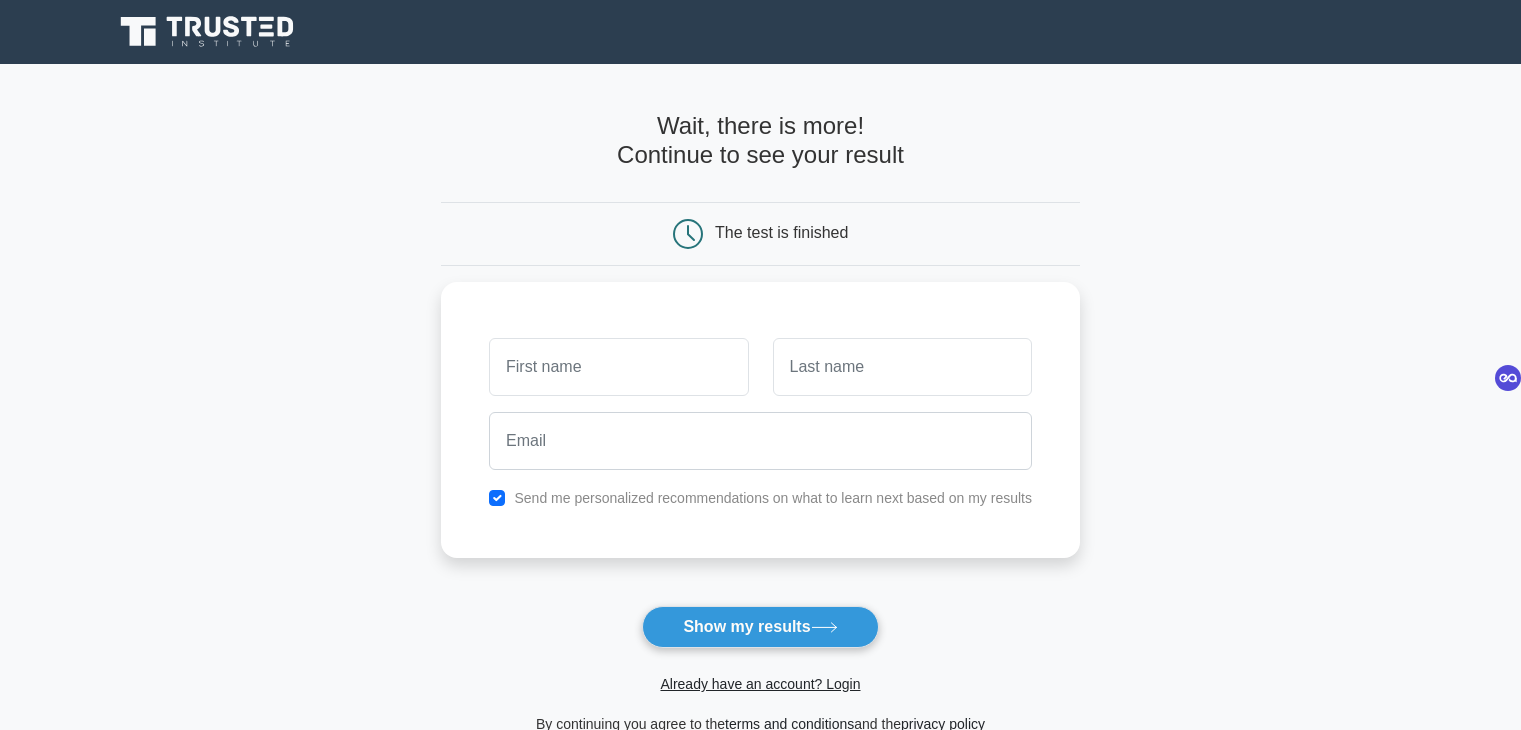 scroll, scrollTop: 0, scrollLeft: 0, axis: both 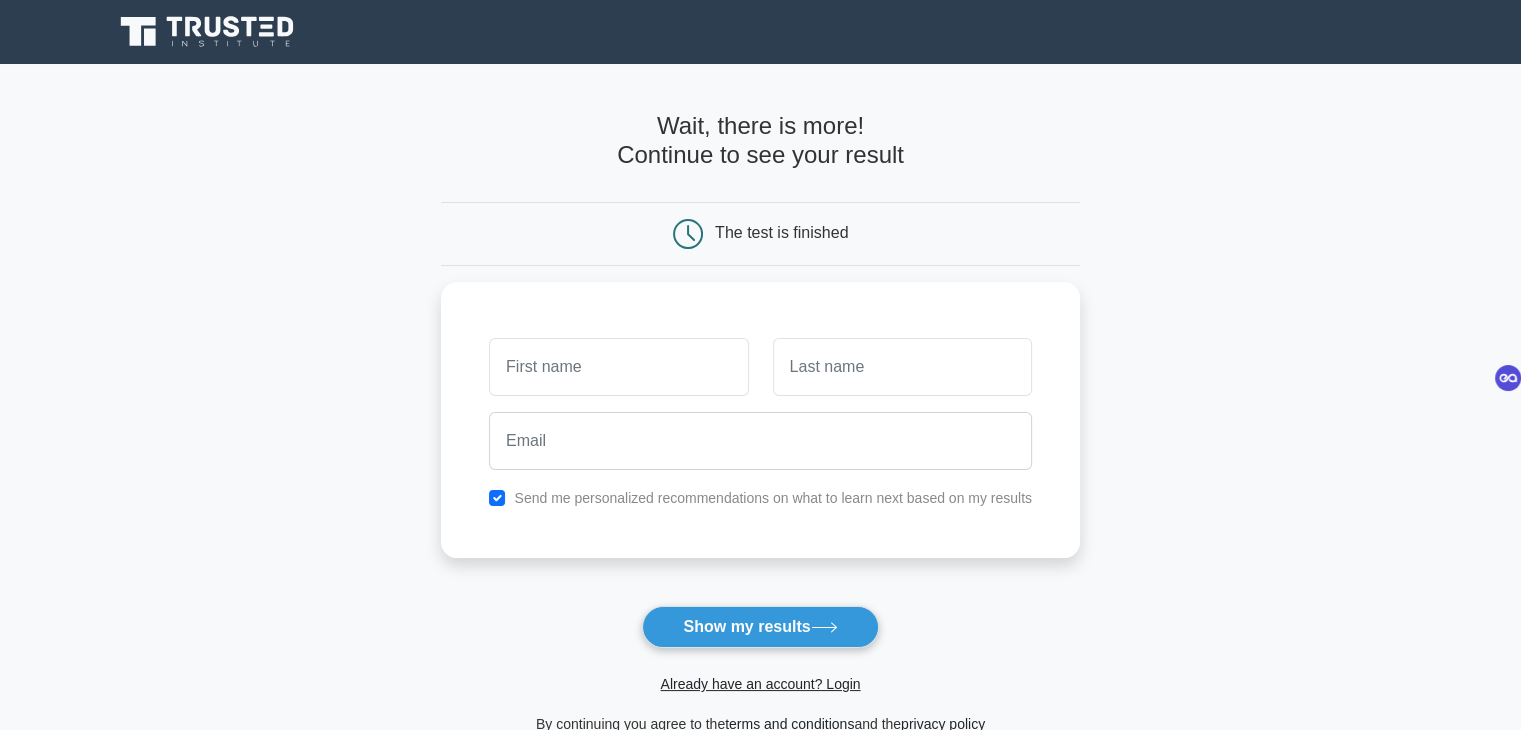 click on "The test is finished" at bounding box center (781, 232) 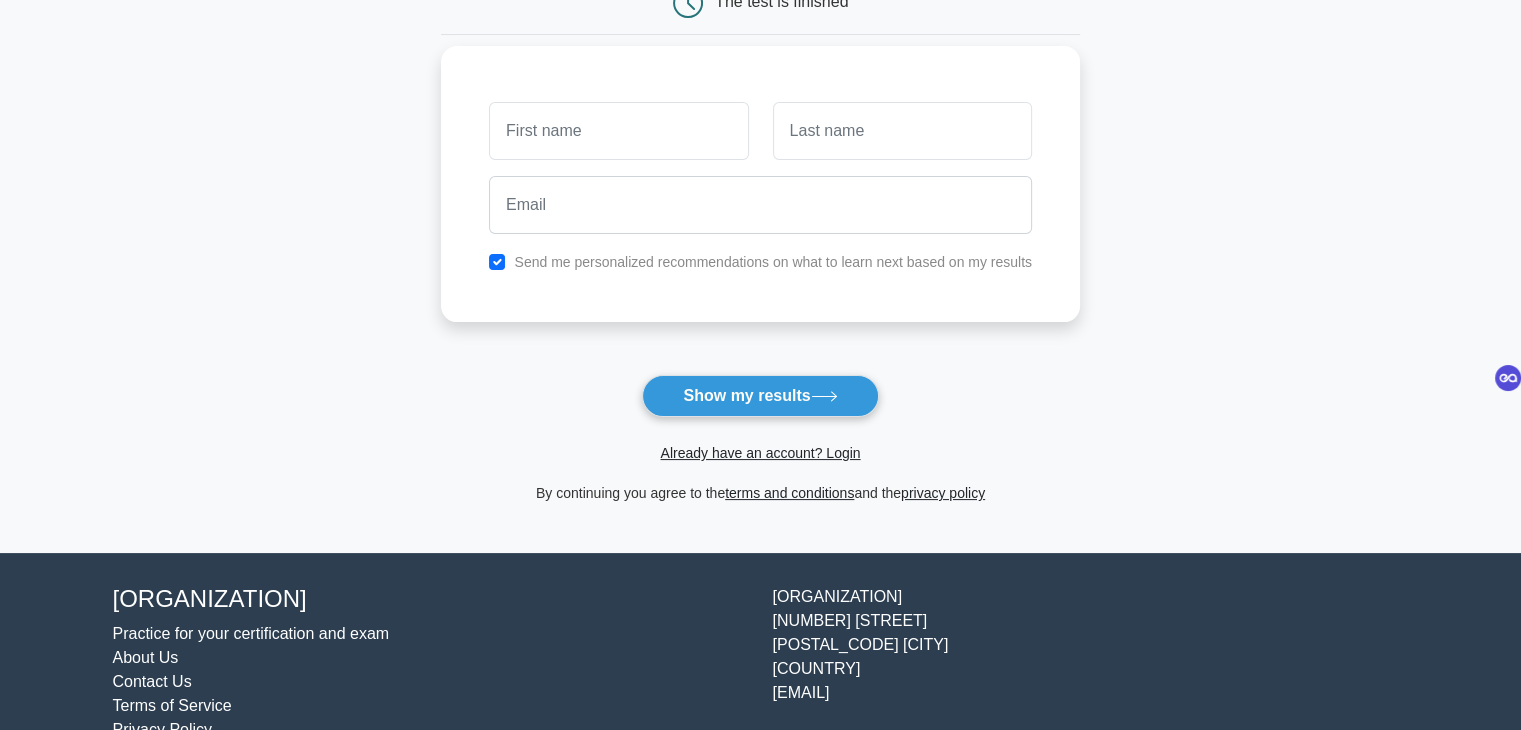 scroll, scrollTop: 0, scrollLeft: 0, axis: both 